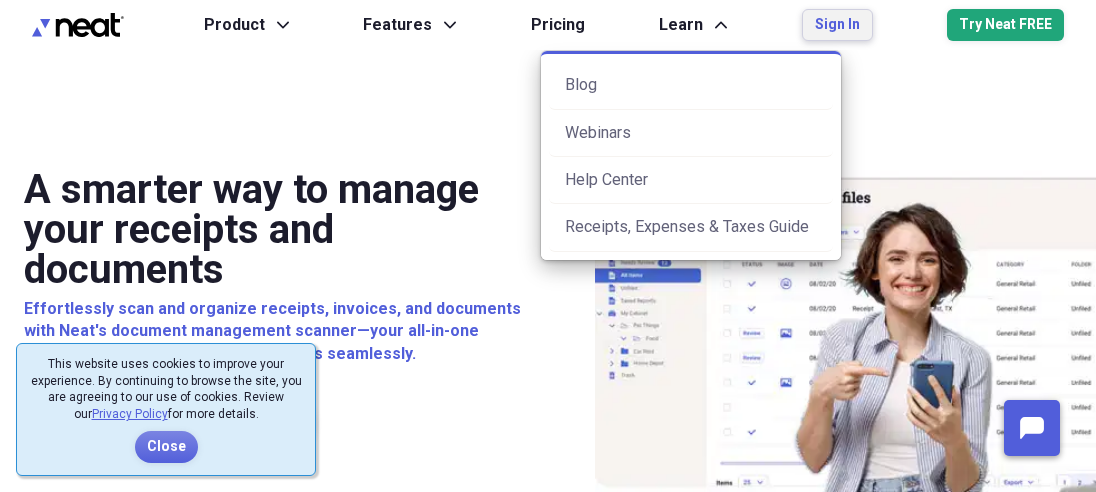 scroll, scrollTop: 0, scrollLeft: 0, axis: both 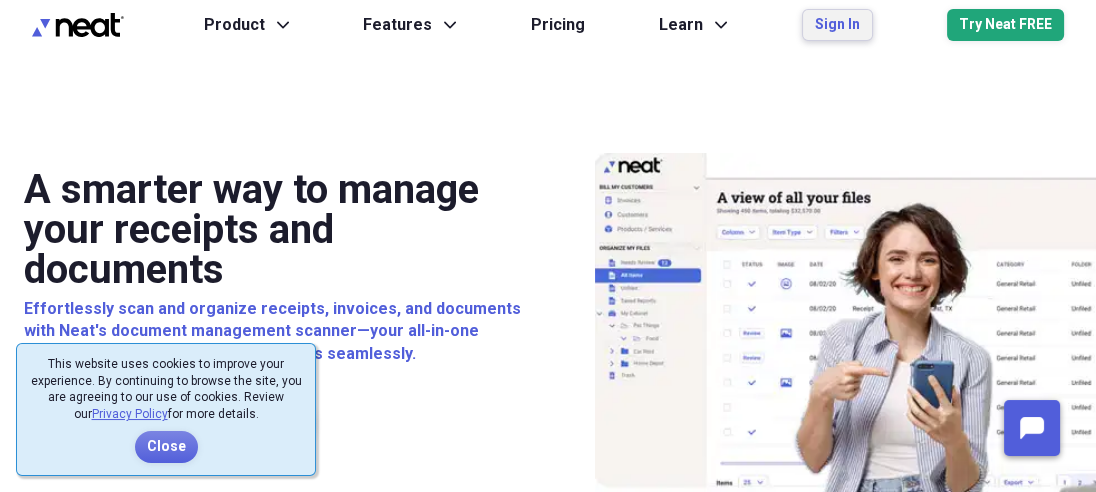 click on "Sign In" at bounding box center [837, 25] 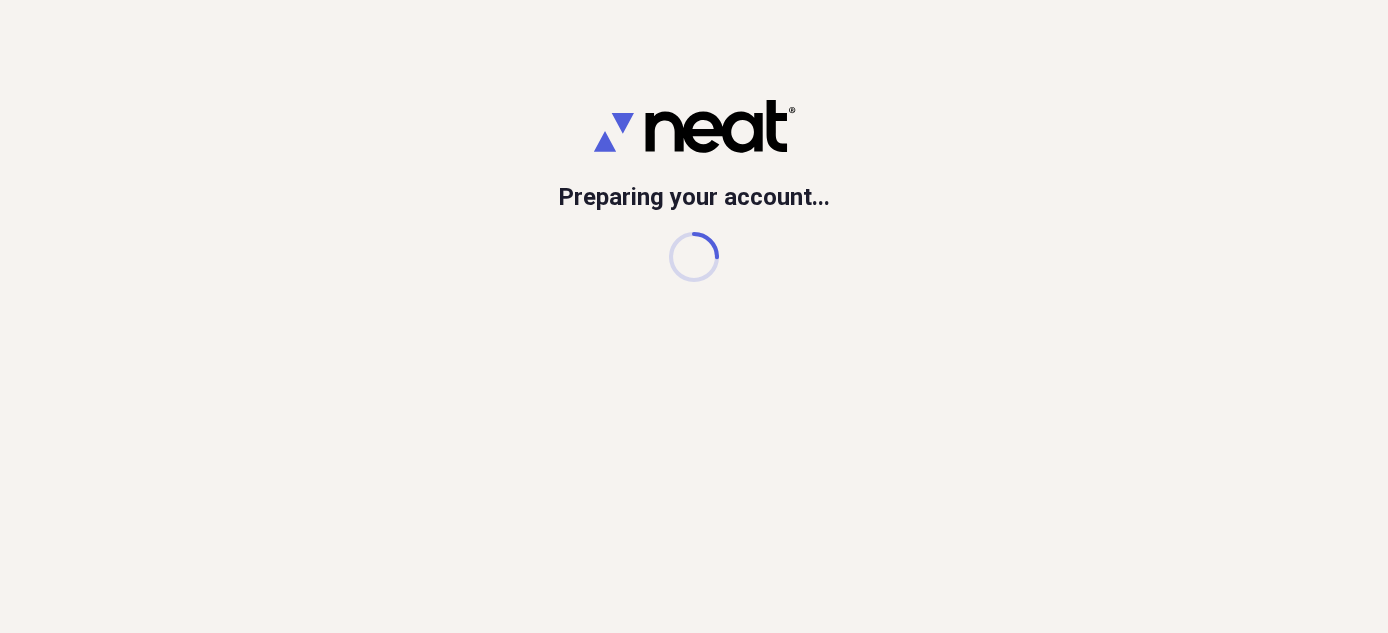 scroll, scrollTop: 0, scrollLeft: 0, axis: both 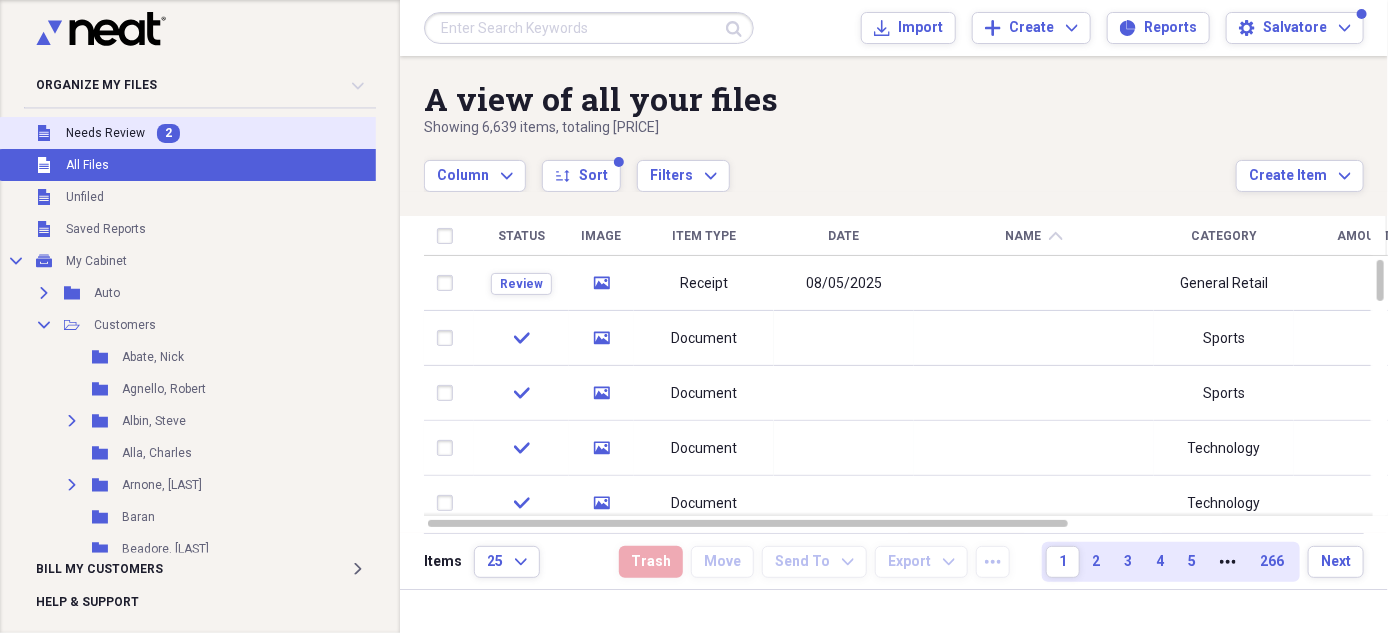 click on "Unfiled Needs Review 2" at bounding box center [199, 133] 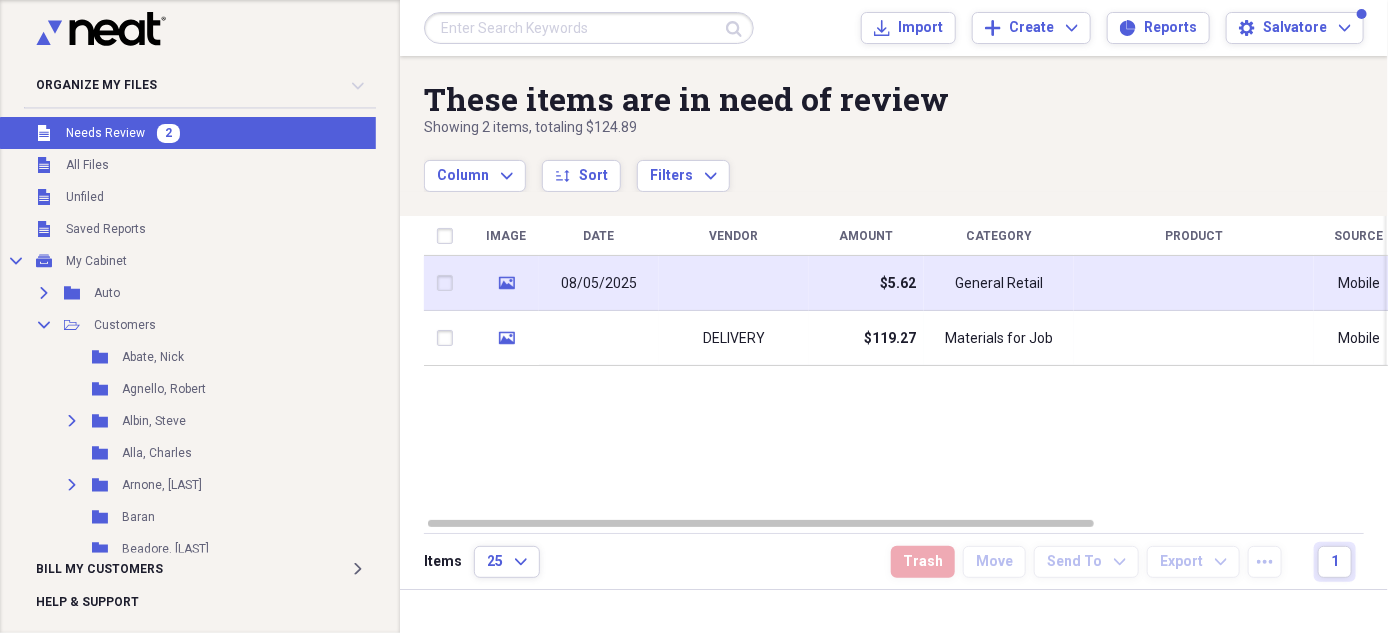 click on "08/05/2025" at bounding box center (599, 284) 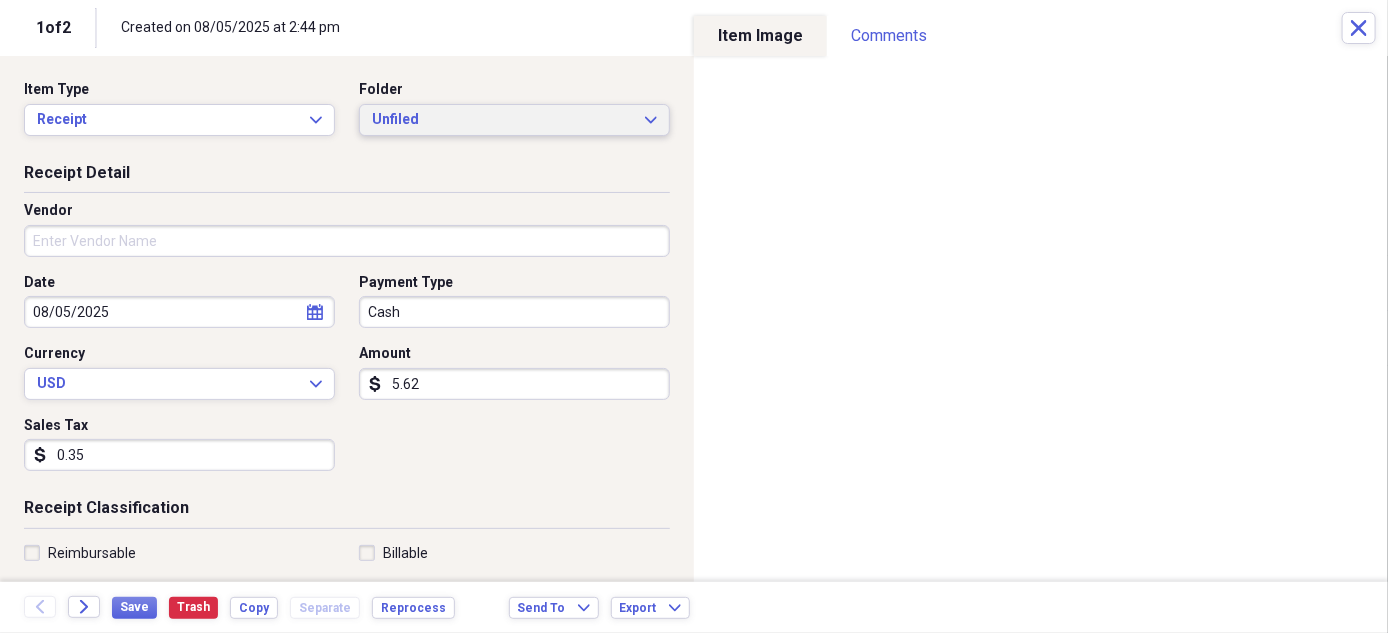 click on "Expand" 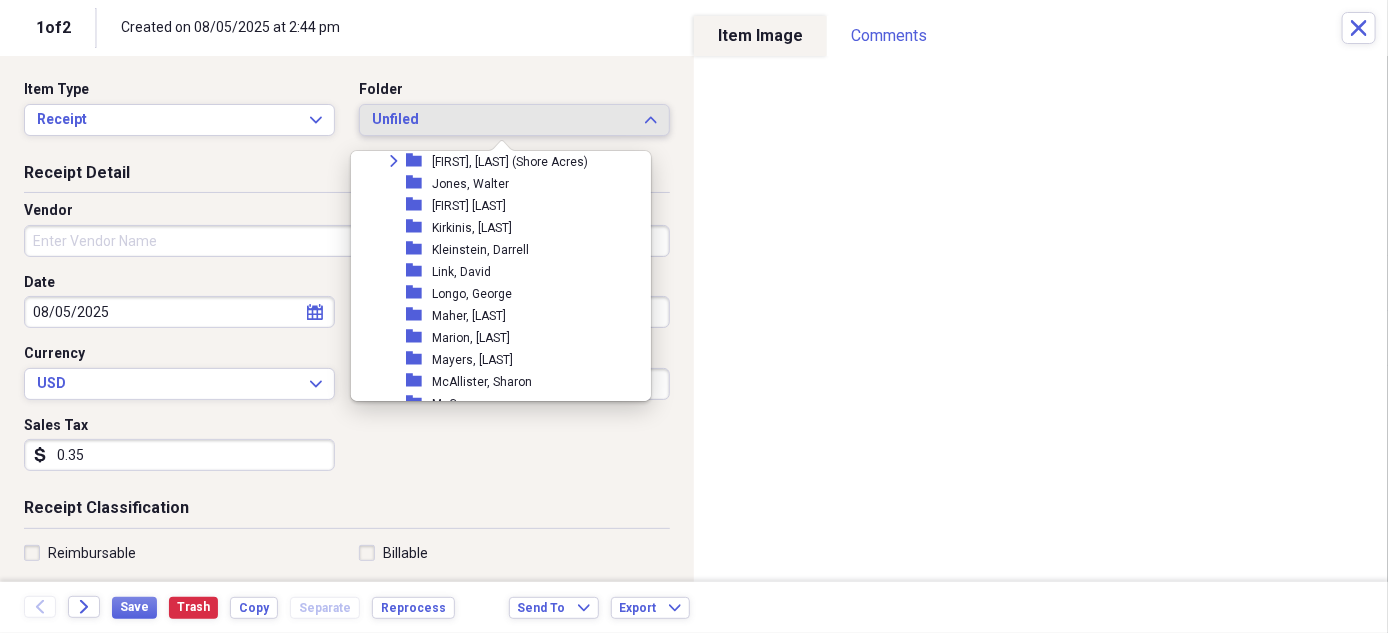 scroll, scrollTop: 1100, scrollLeft: 0, axis: vertical 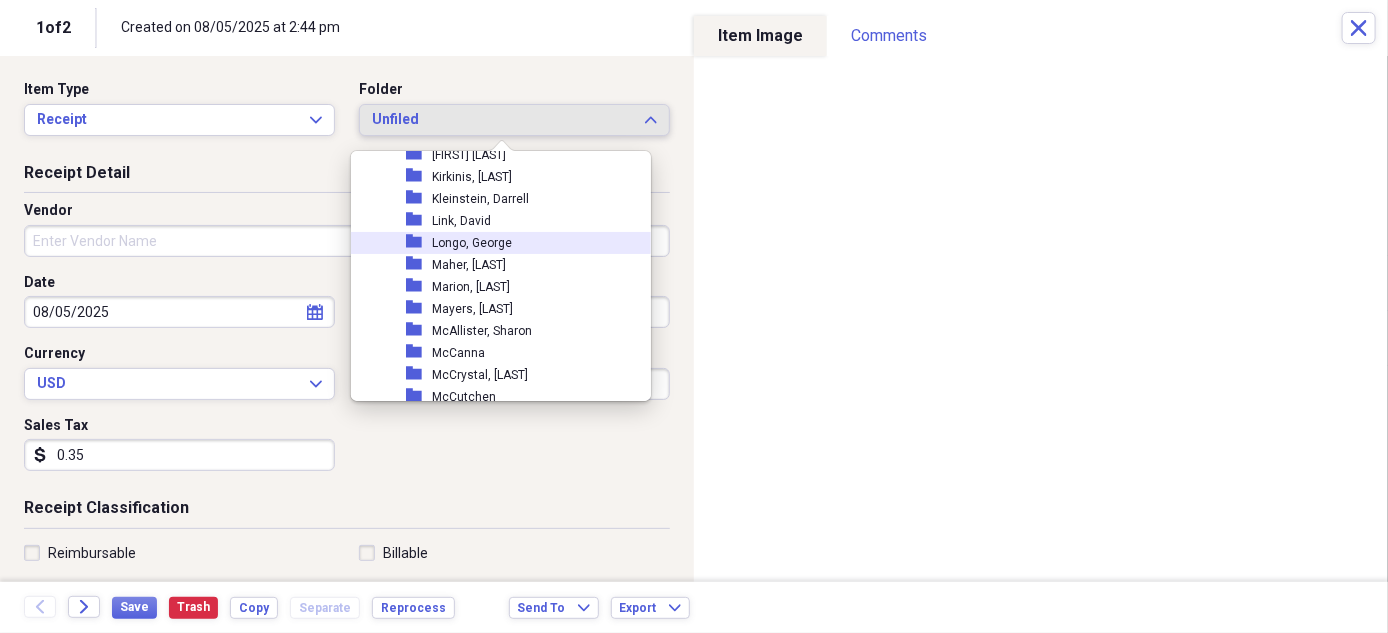click on "Longo, George" at bounding box center [472, 243] 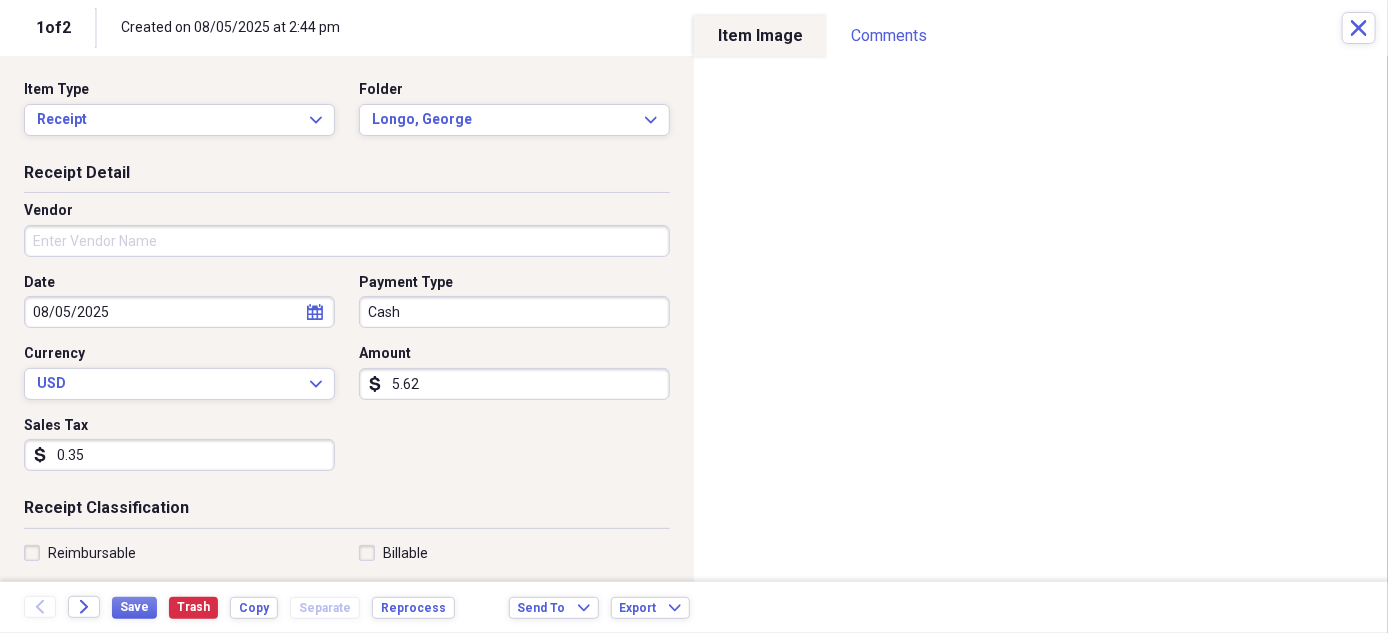 click on "Vendor" at bounding box center [347, 241] 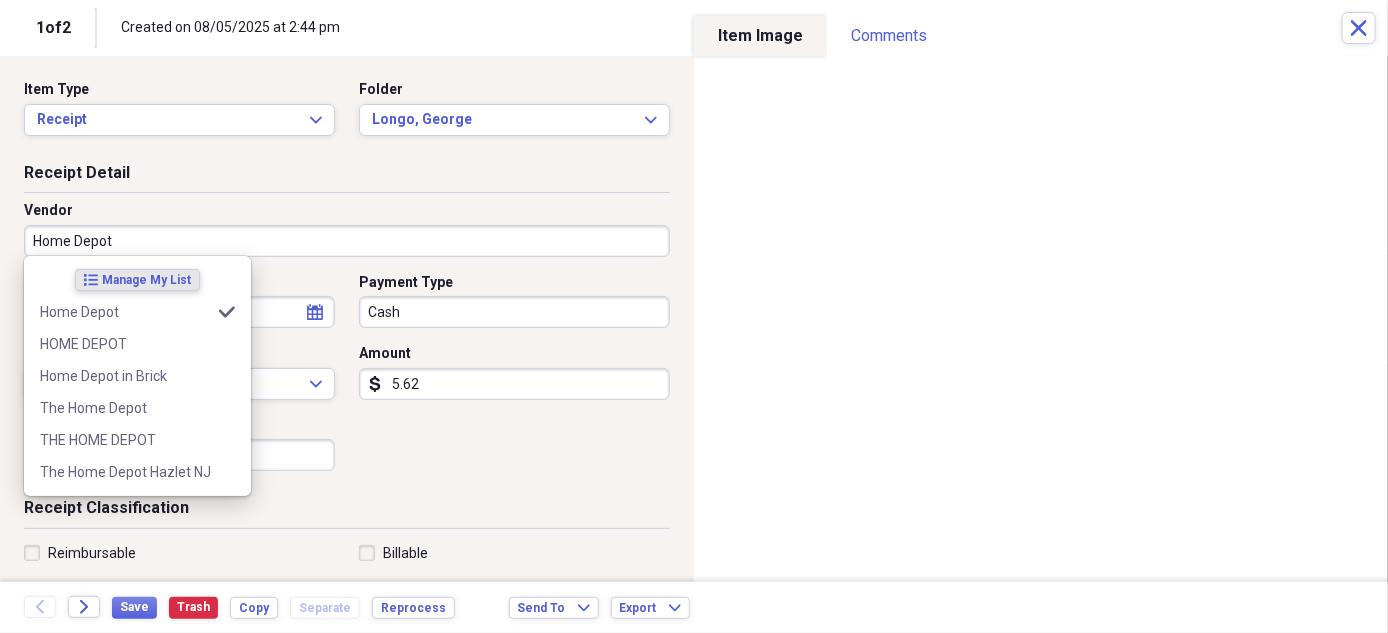 type on "Home Depot" 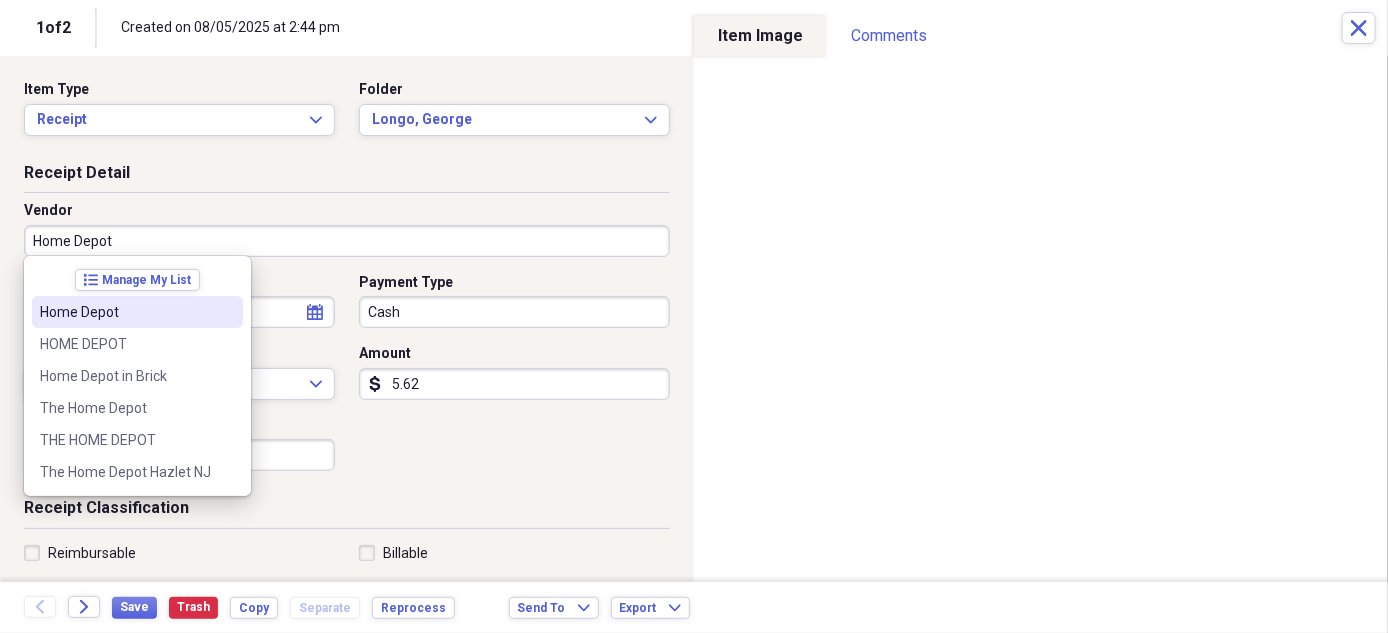 click on "Home Depot" at bounding box center (125, 312) 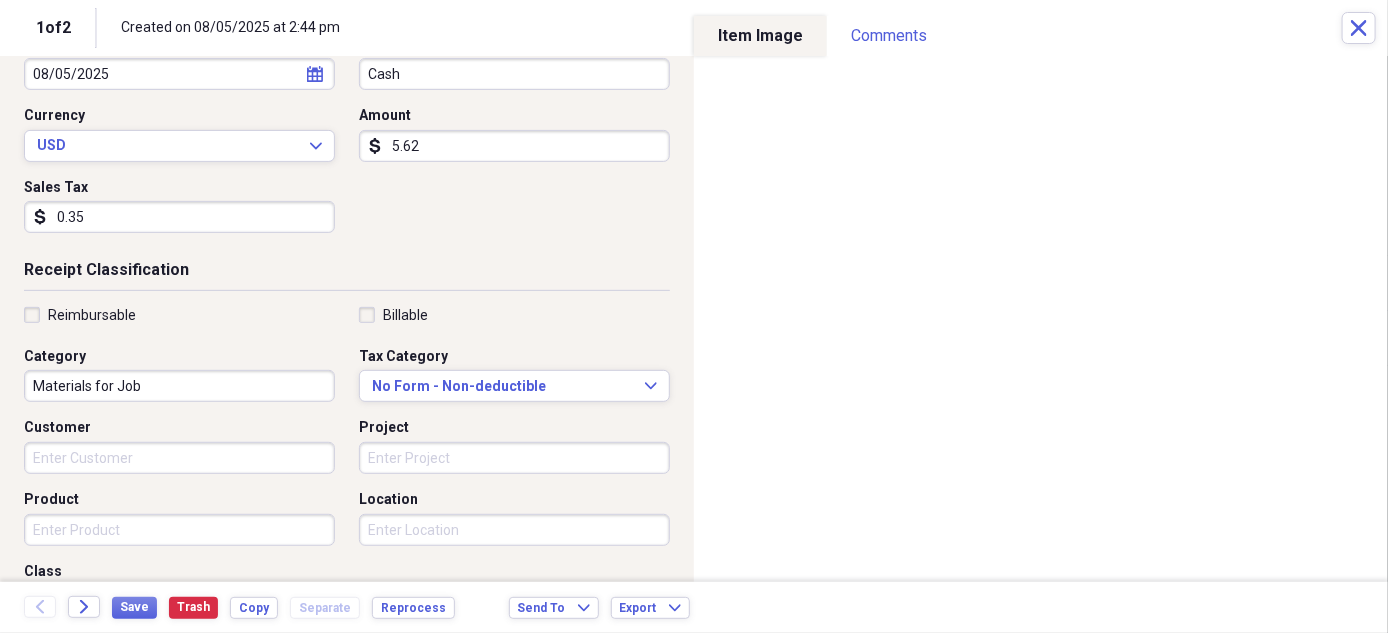 scroll, scrollTop: 249, scrollLeft: 0, axis: vertical 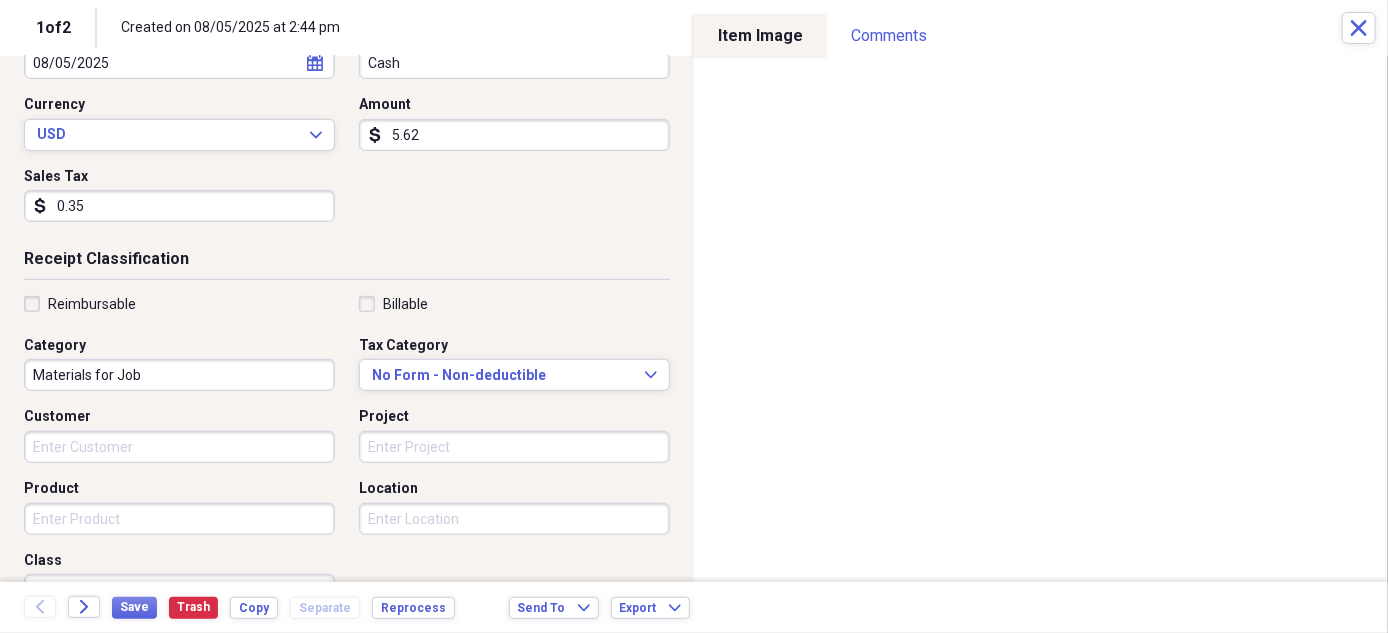 click on "Customer" at bounding box center [179, 447] 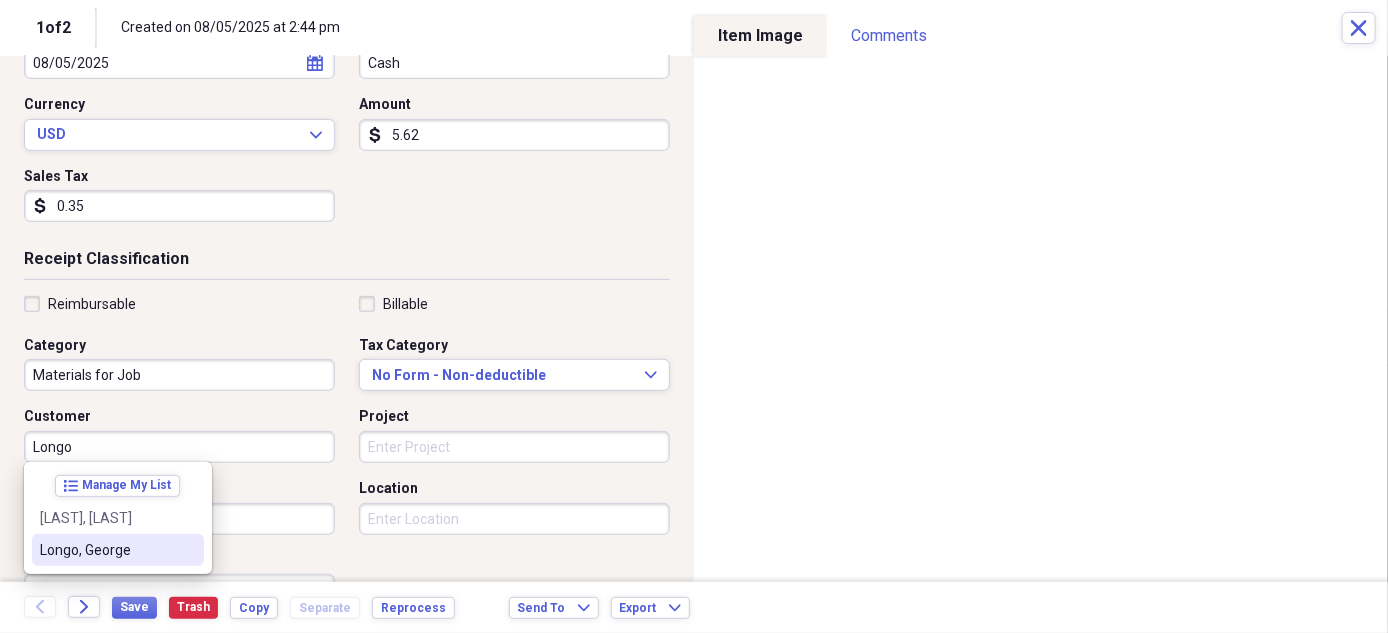 click on "Longo, George" at bounding box center [106, 550] 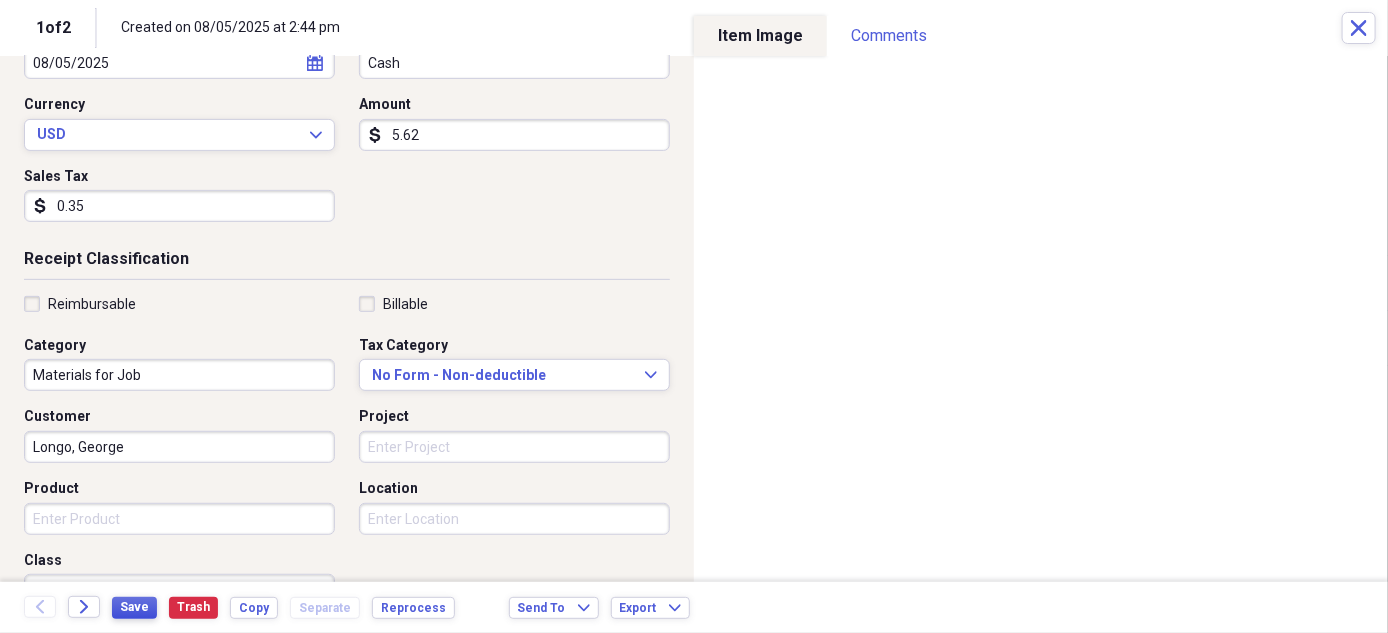 click on "Save" at bounding box center (134, 607) 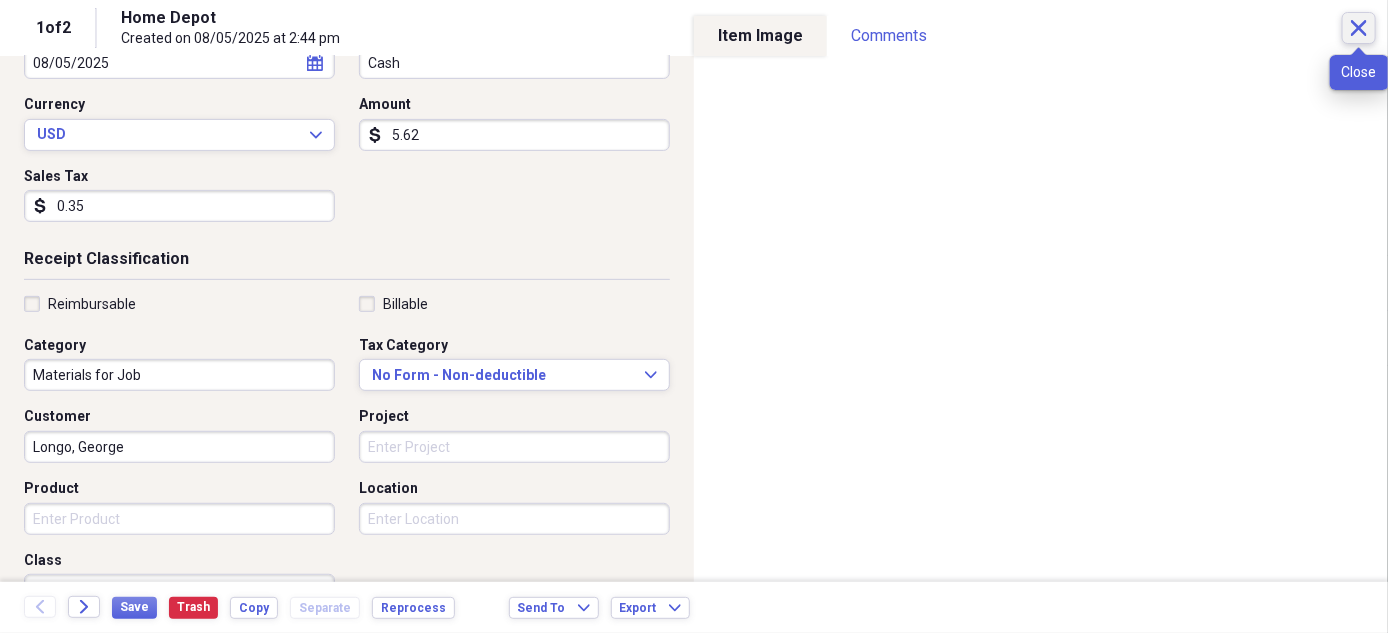 click 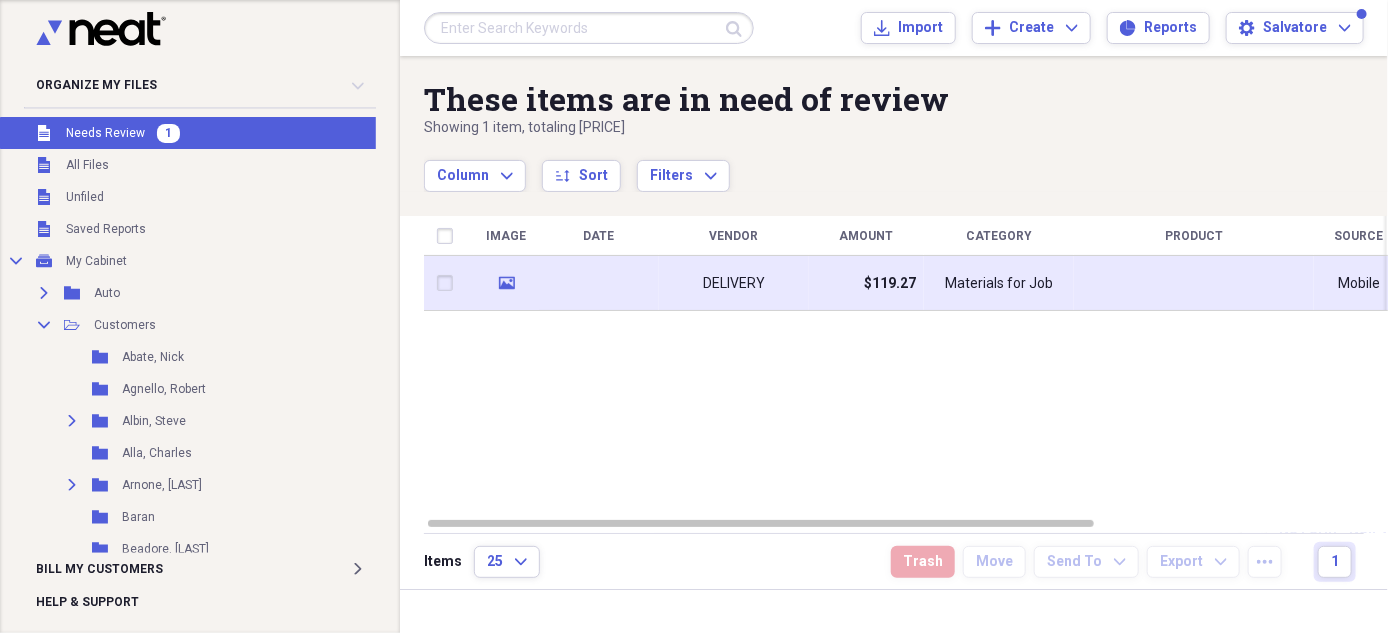 click on "DELIVERY" at bounding box center [734, 284] 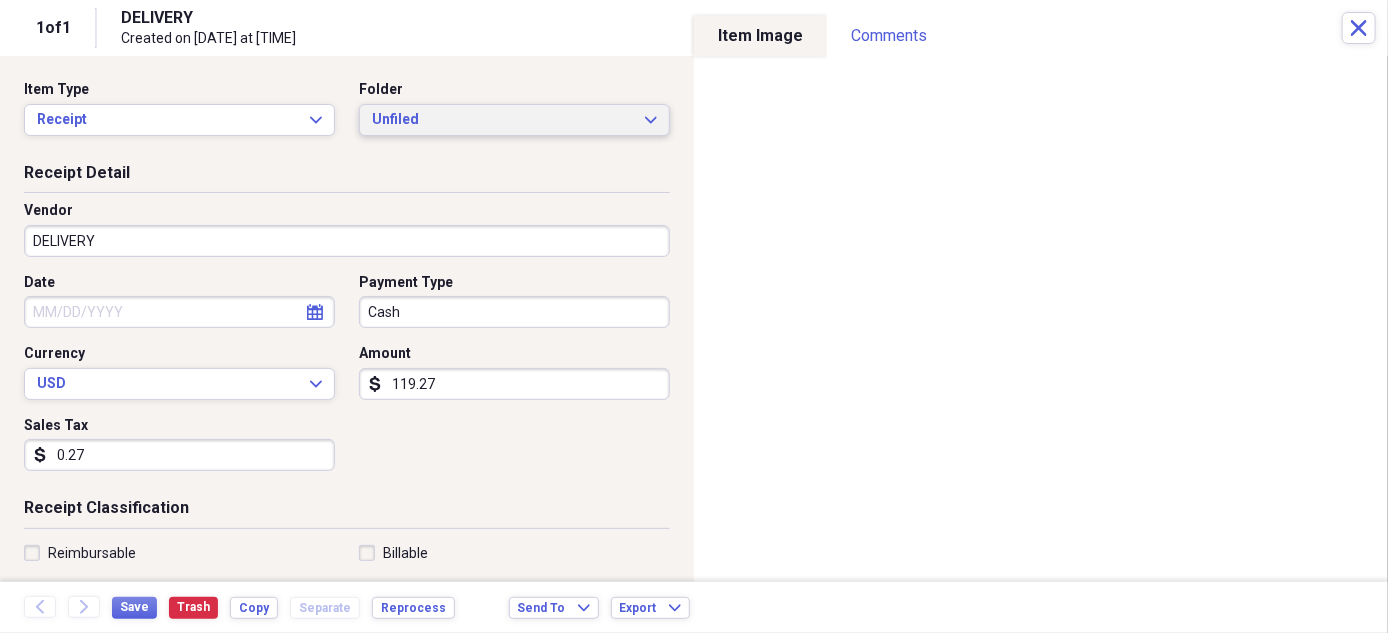 click on "Expand" 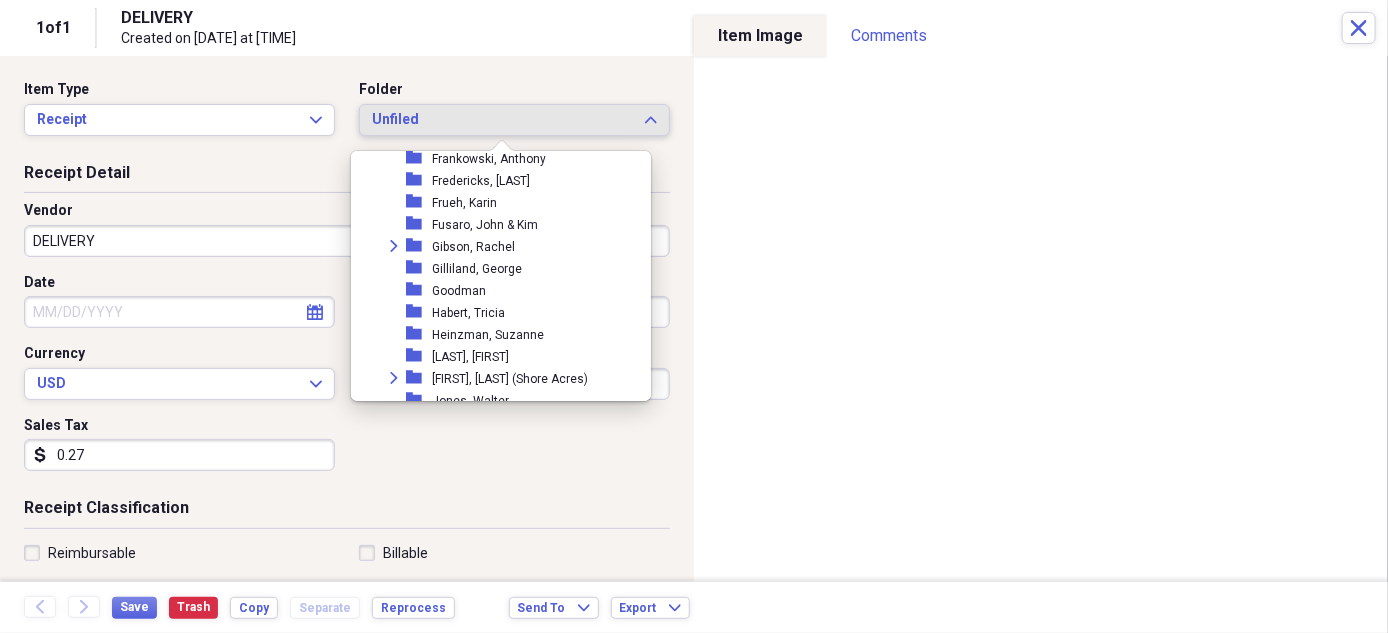 scroll, scrollTop: 998, scrollLeft: 0, axis: vertical 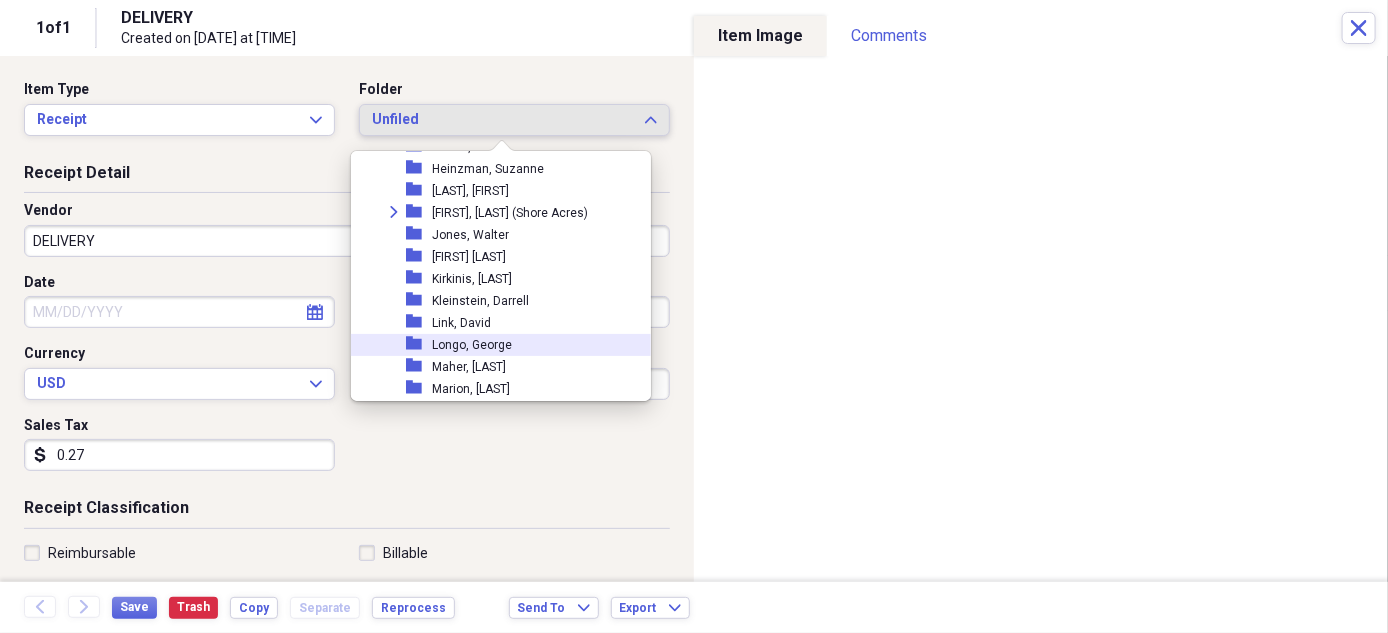 click on "Longo, George" at bounding box center [472, 345] 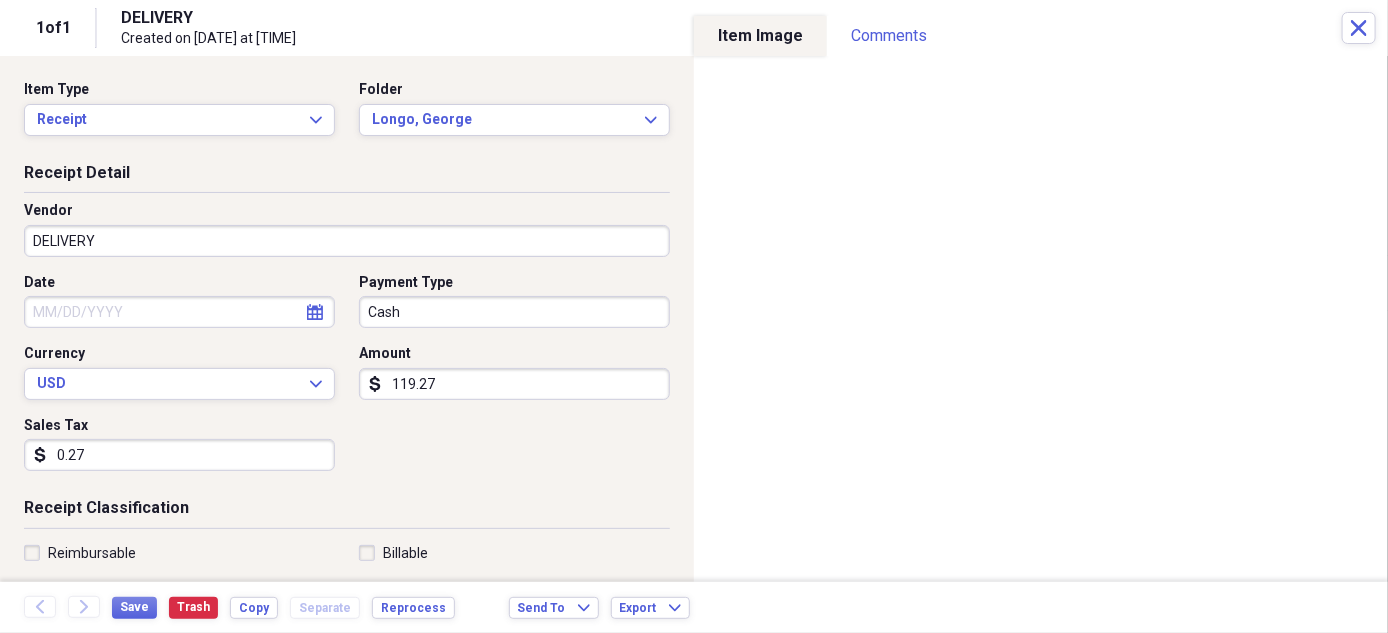 click on "DELIVERY" at bounding box center [347, 241] 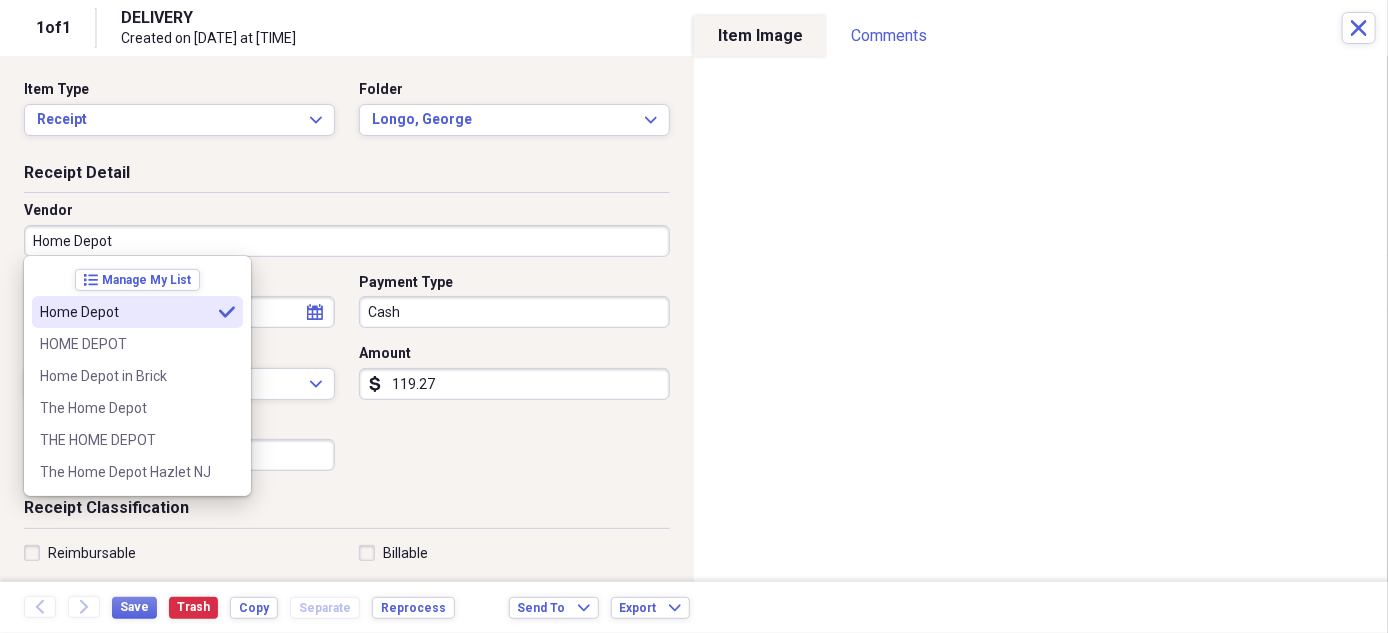 type on "Home Depot" 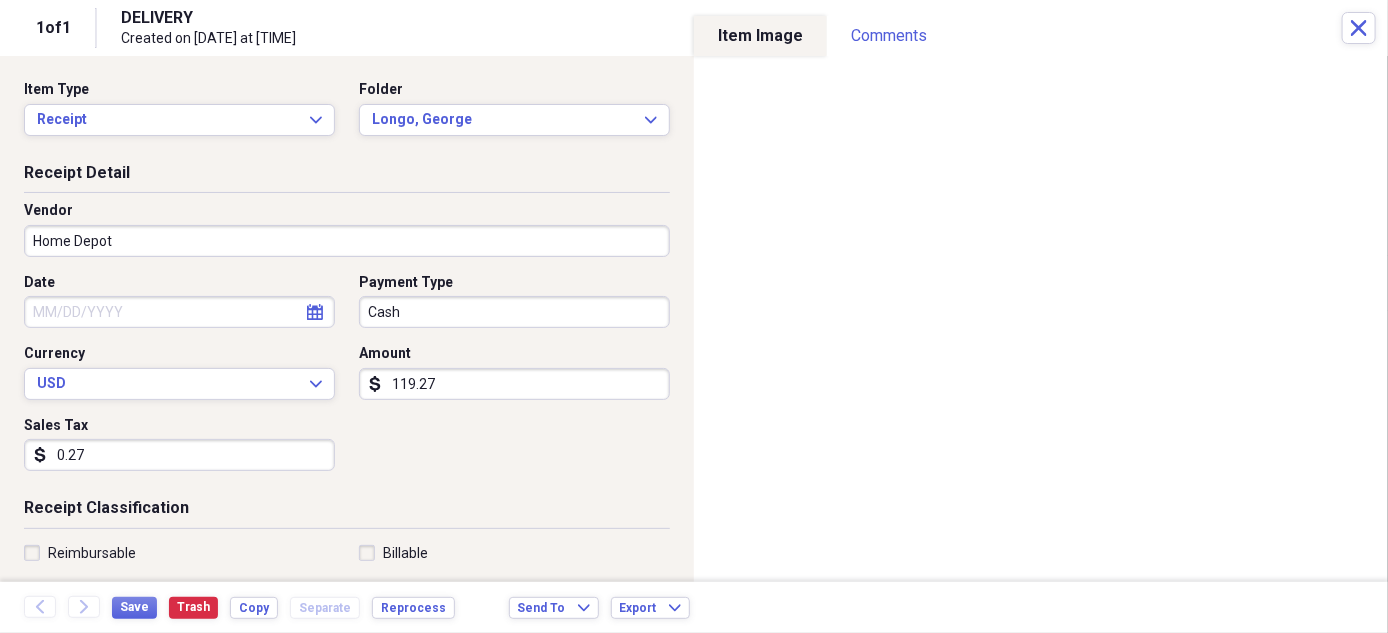 click 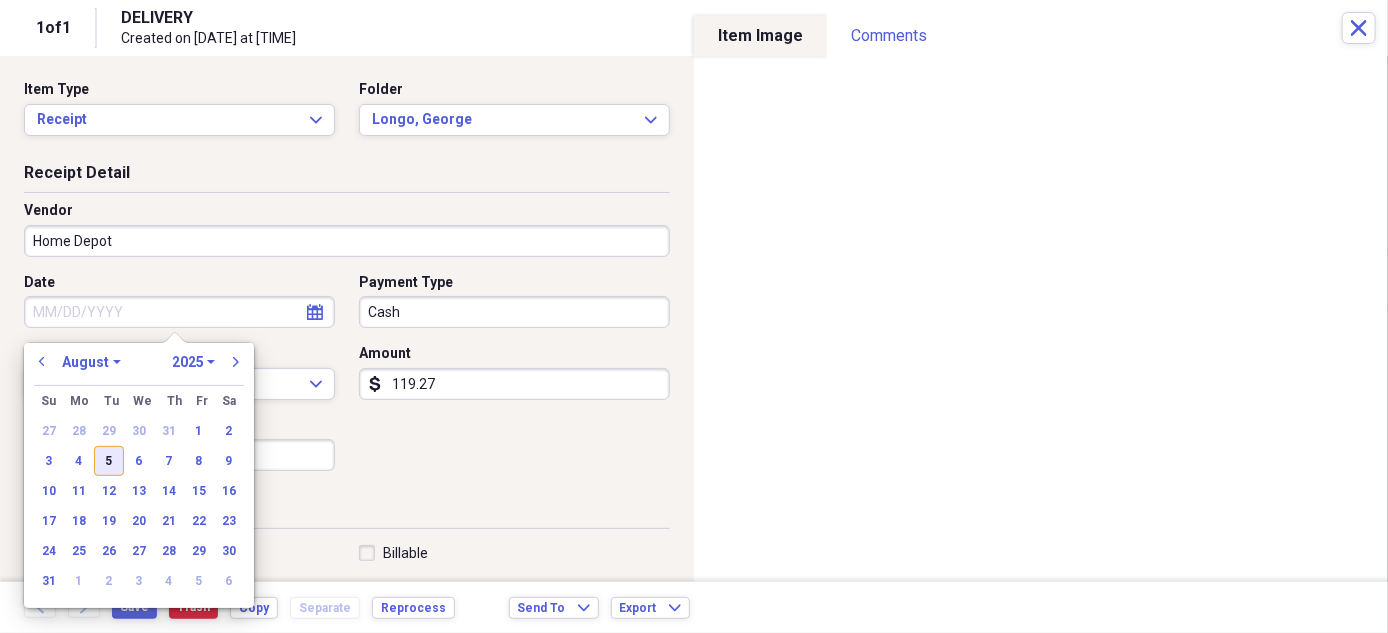 click on "5" at bounding box center [109, 461] 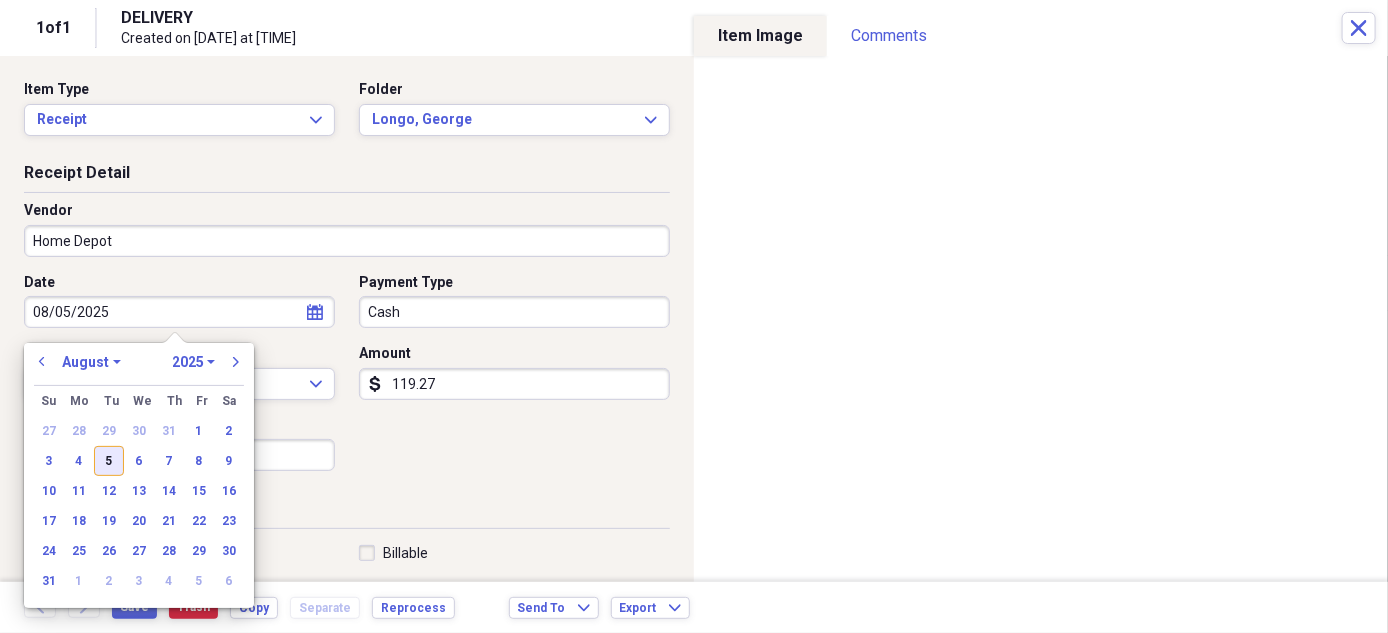 type on "08/05/2025" 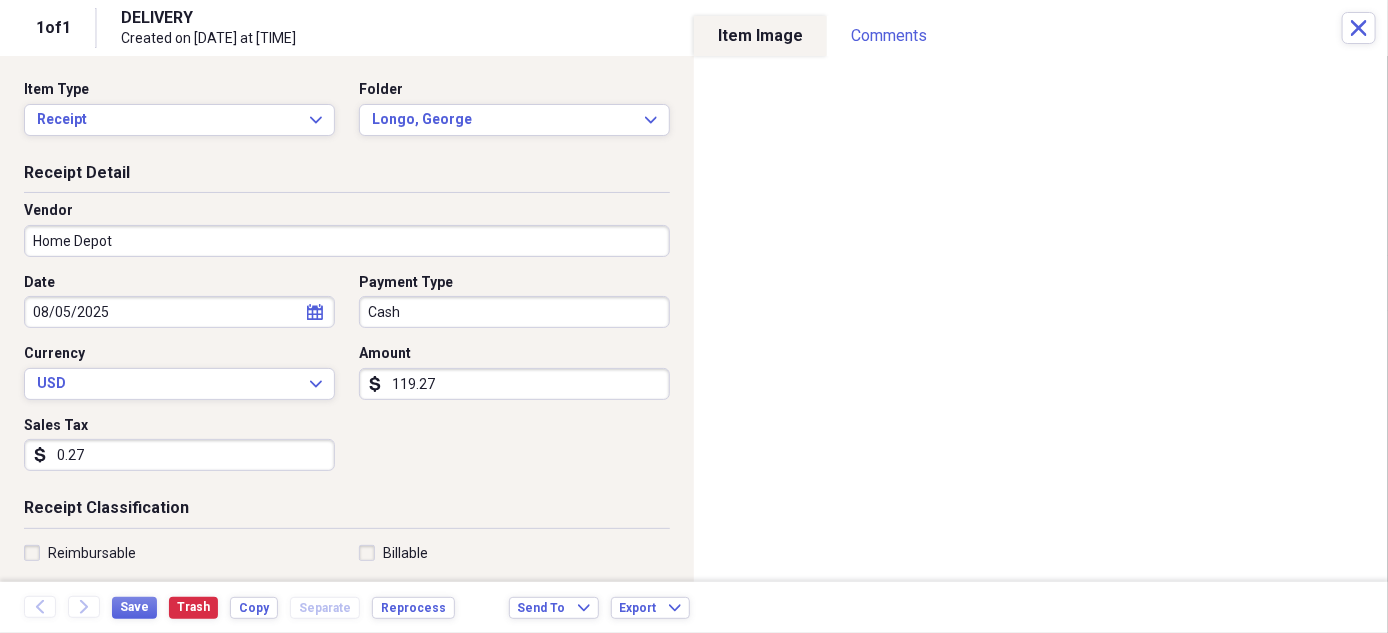 click on "0.27" at bounding box center (179, 455) 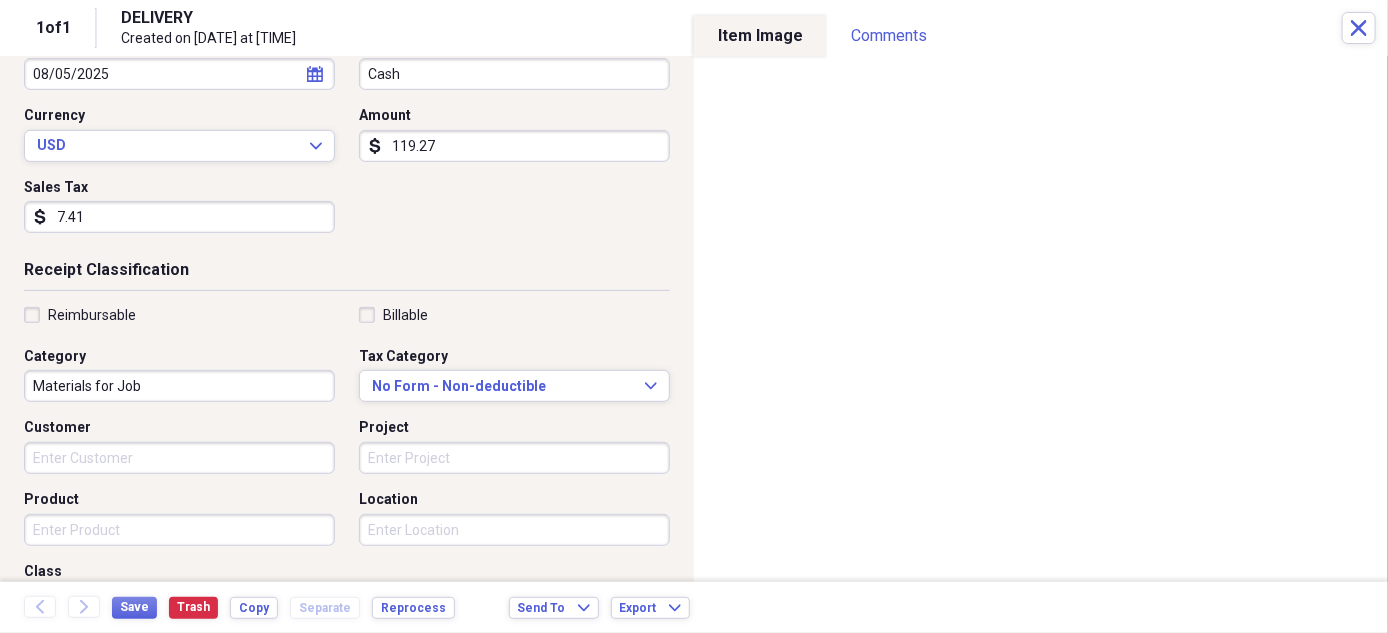 scroll, scrollTop: 249, scrollLeft: 0, axis: vertical 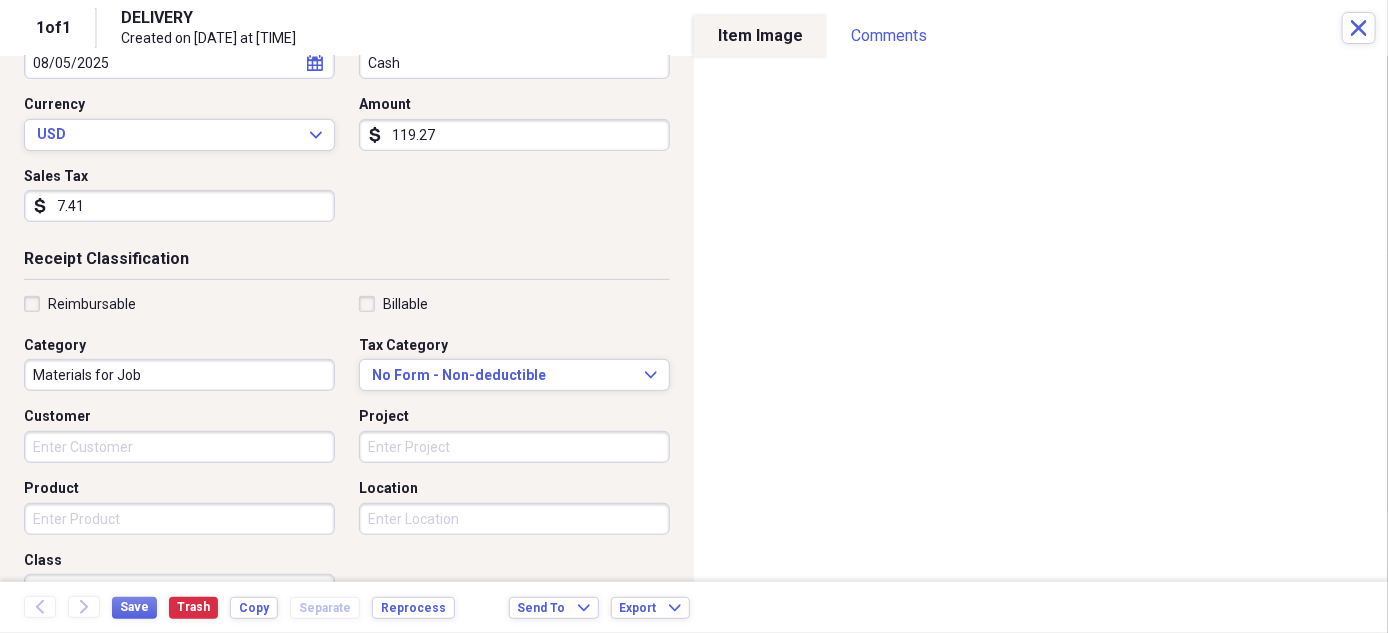 type on "7.41" 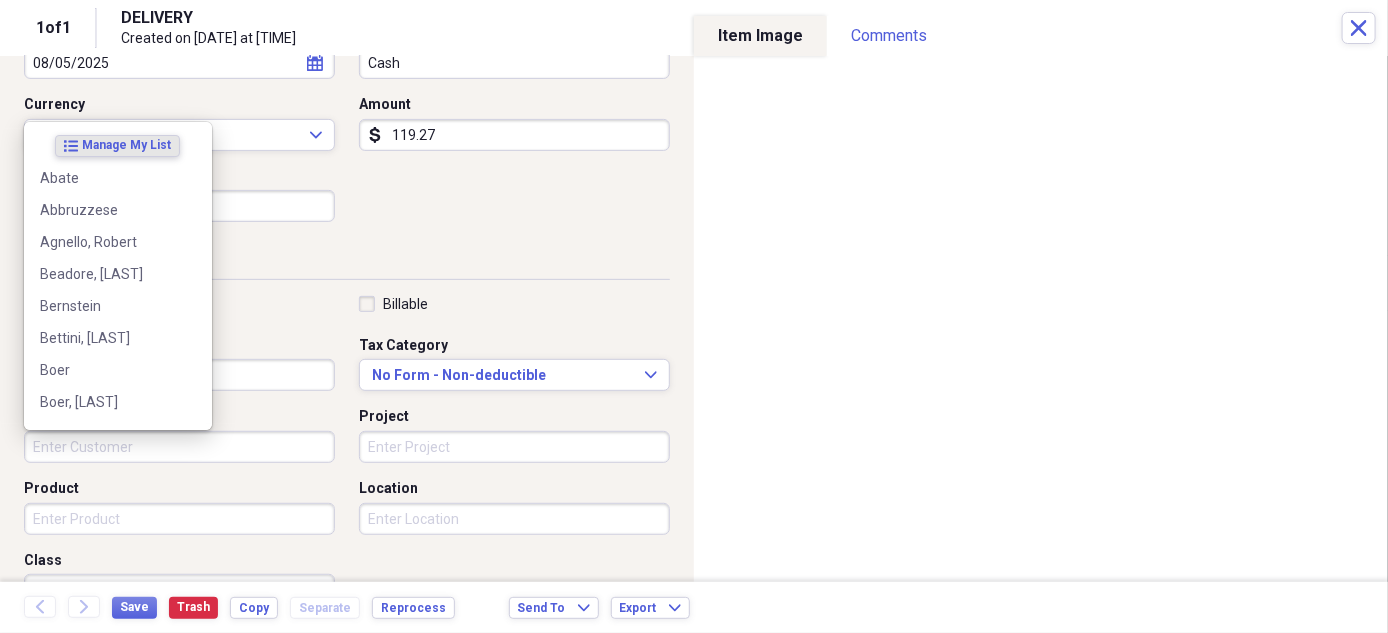 click on "Customer" at bounding box center [179, 447] 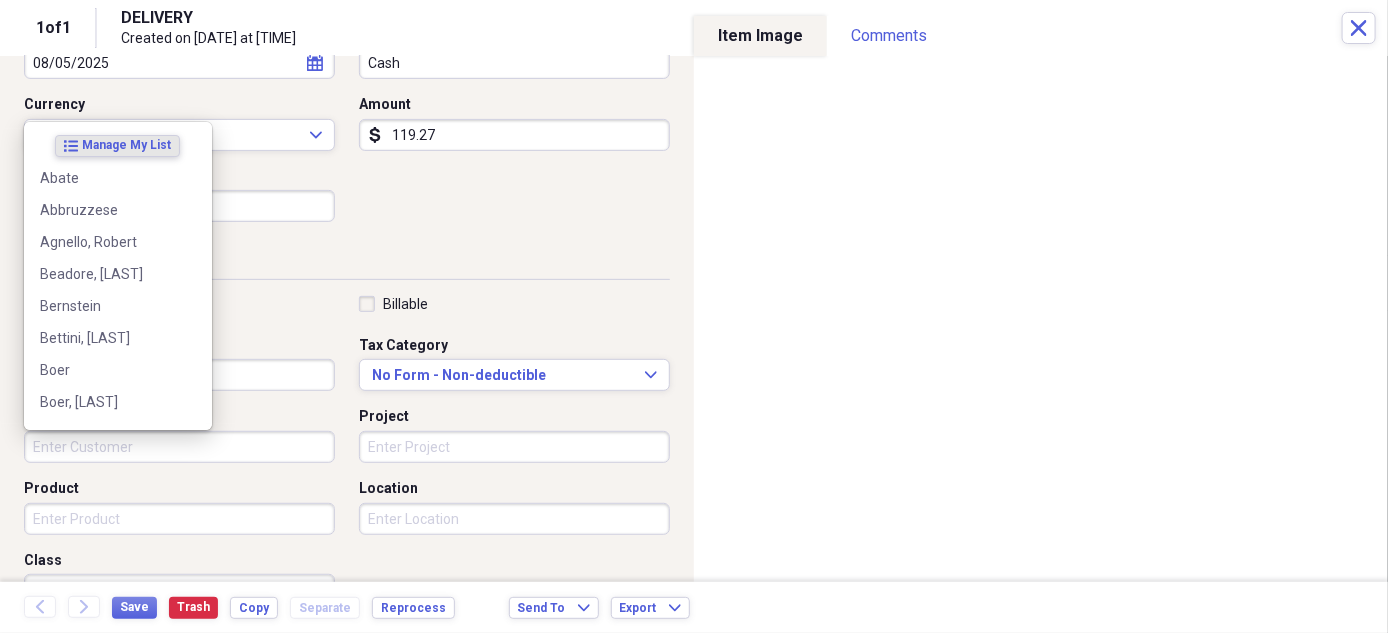 click on "Customer" at bounding box center (179, 447) 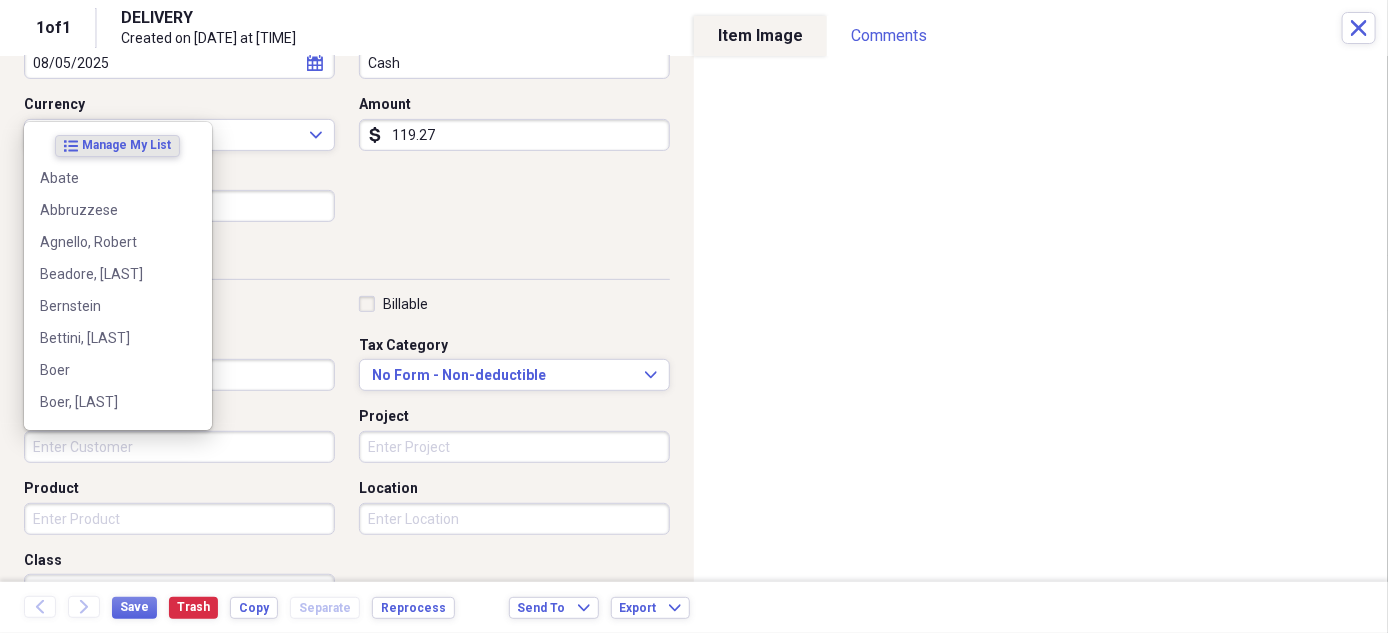 click on "Customer" at bounding box center (179, 447) 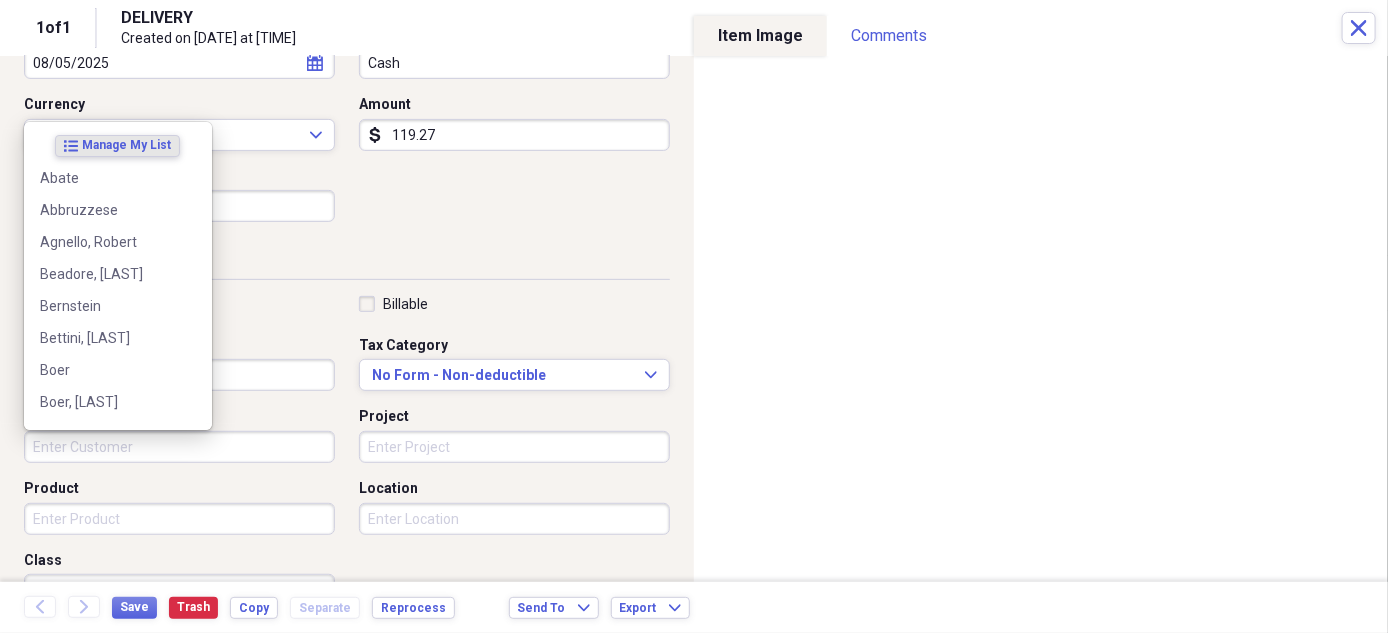 click on "Customer" at bounding box center [179, 447] 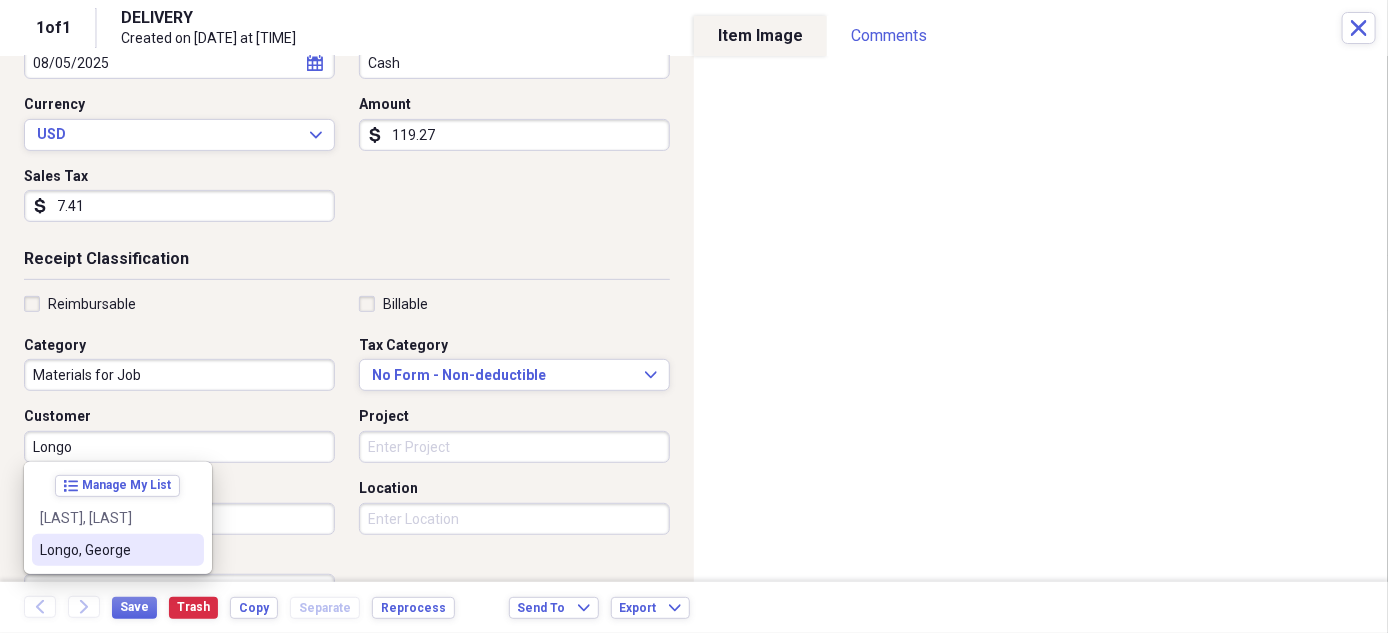 click on "Longo, George" at bounding box center (106, 550) 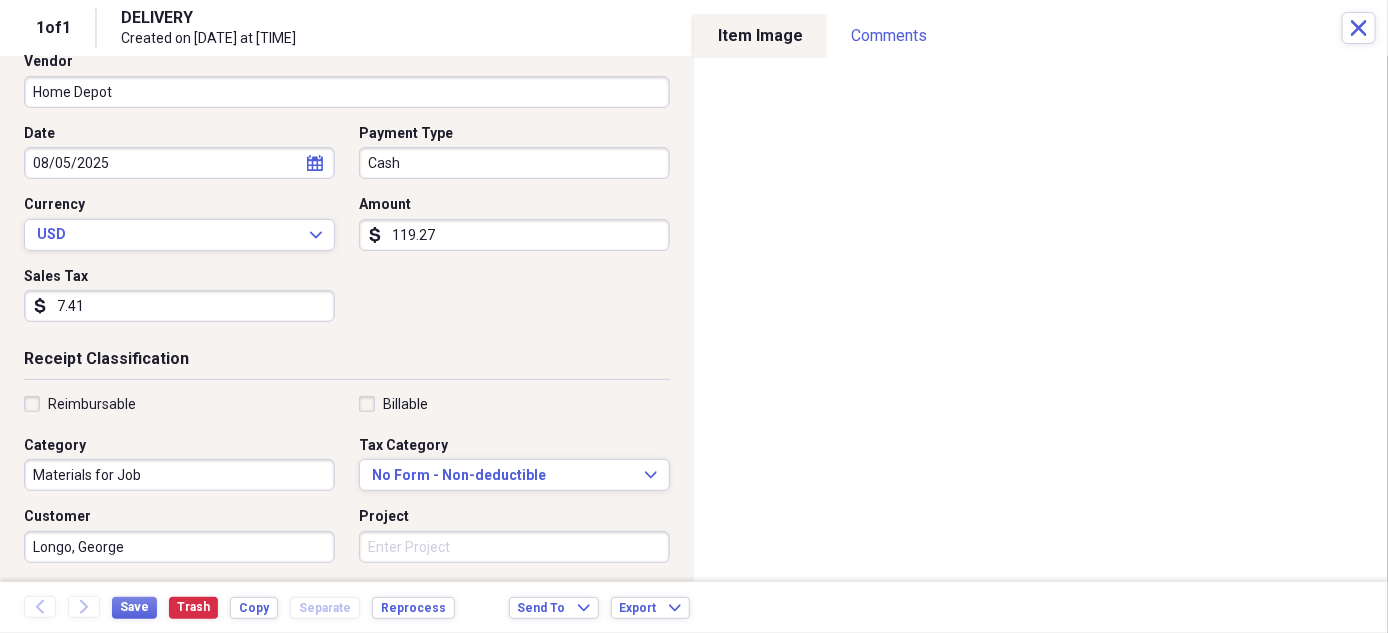 scroll, scrollTop: 100, scrollLeft: 0, axis: vertical 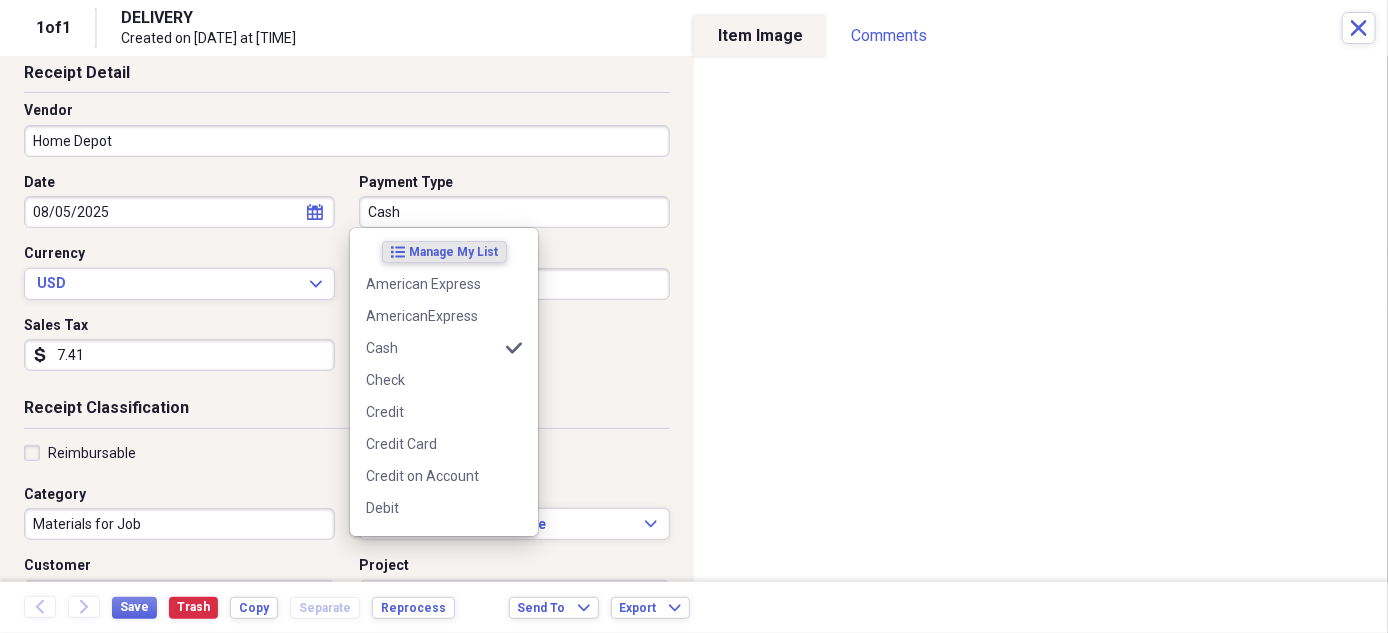 click on "Cash" at bounding box center [514, 212] 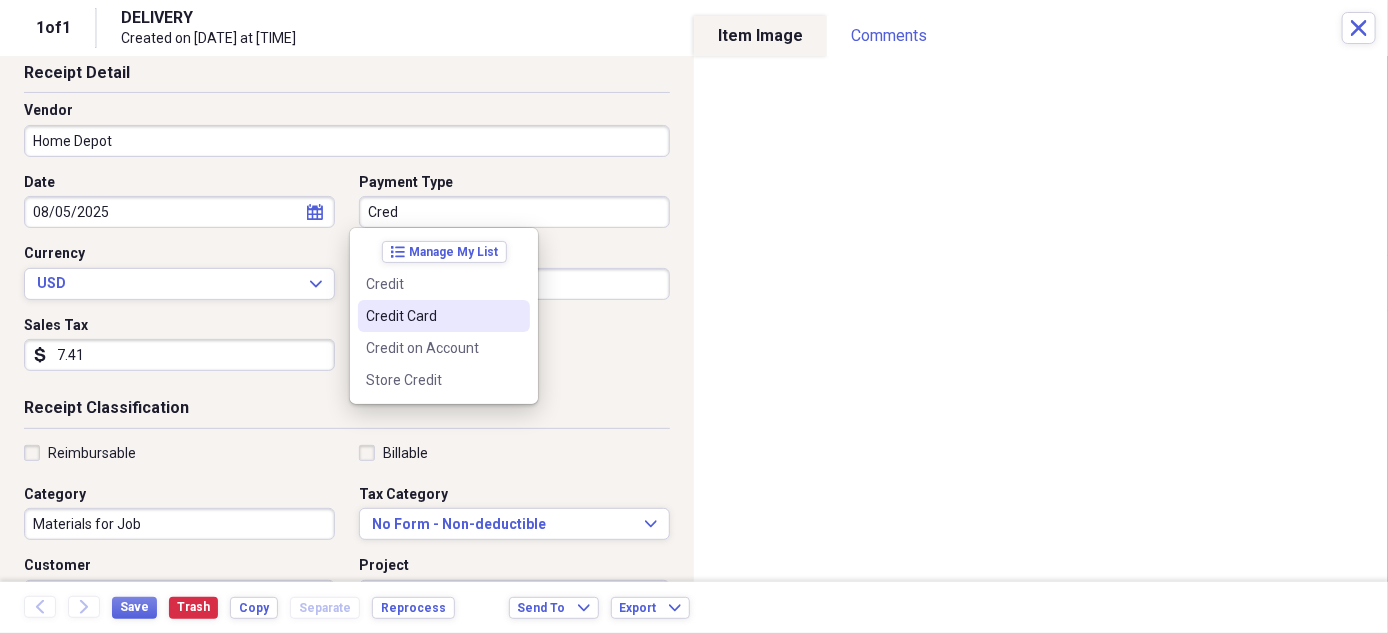 click on "Credit Card" at bounding box center (444, 316) 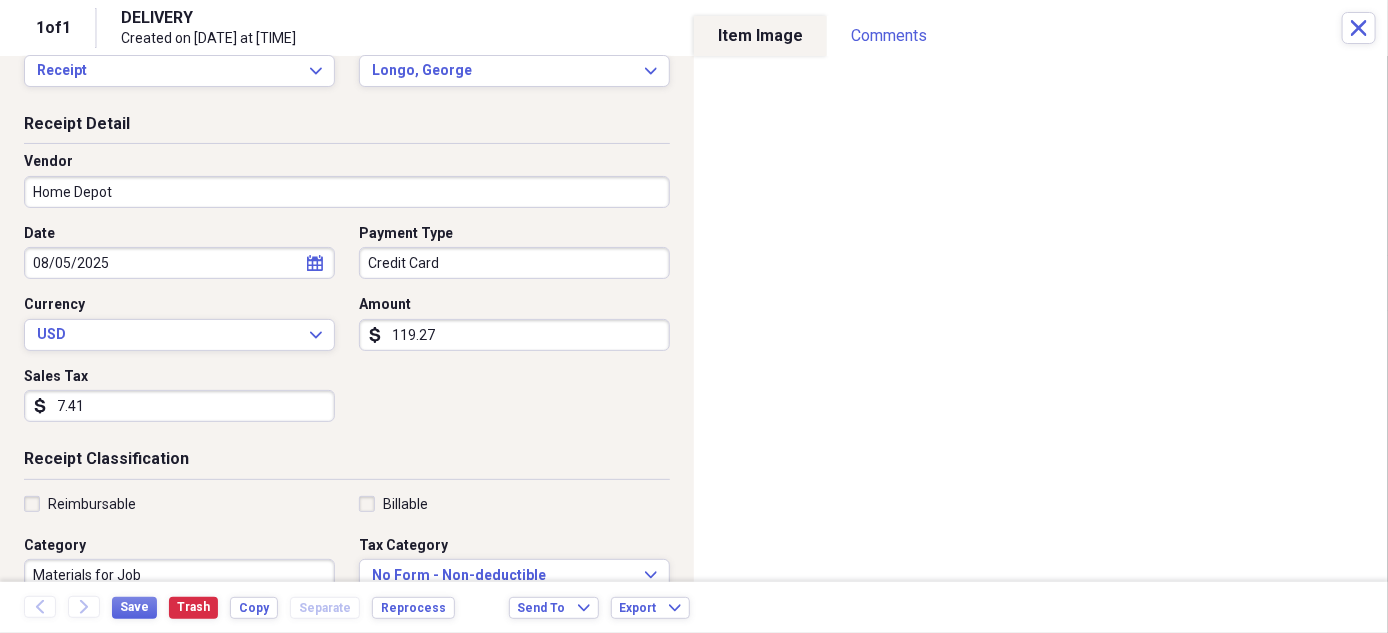 scroll, scrollTop: 0, scrollLeft: 0, axis: both 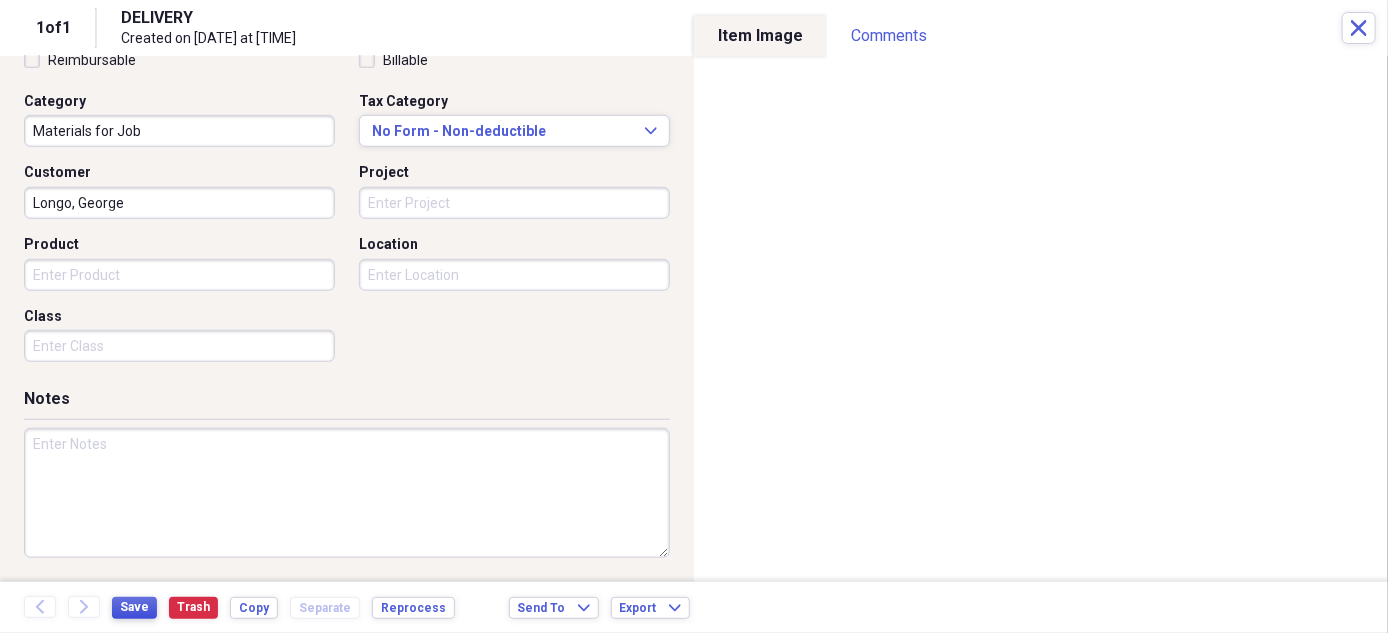 click on "Save" at bounding box center (134, 607) 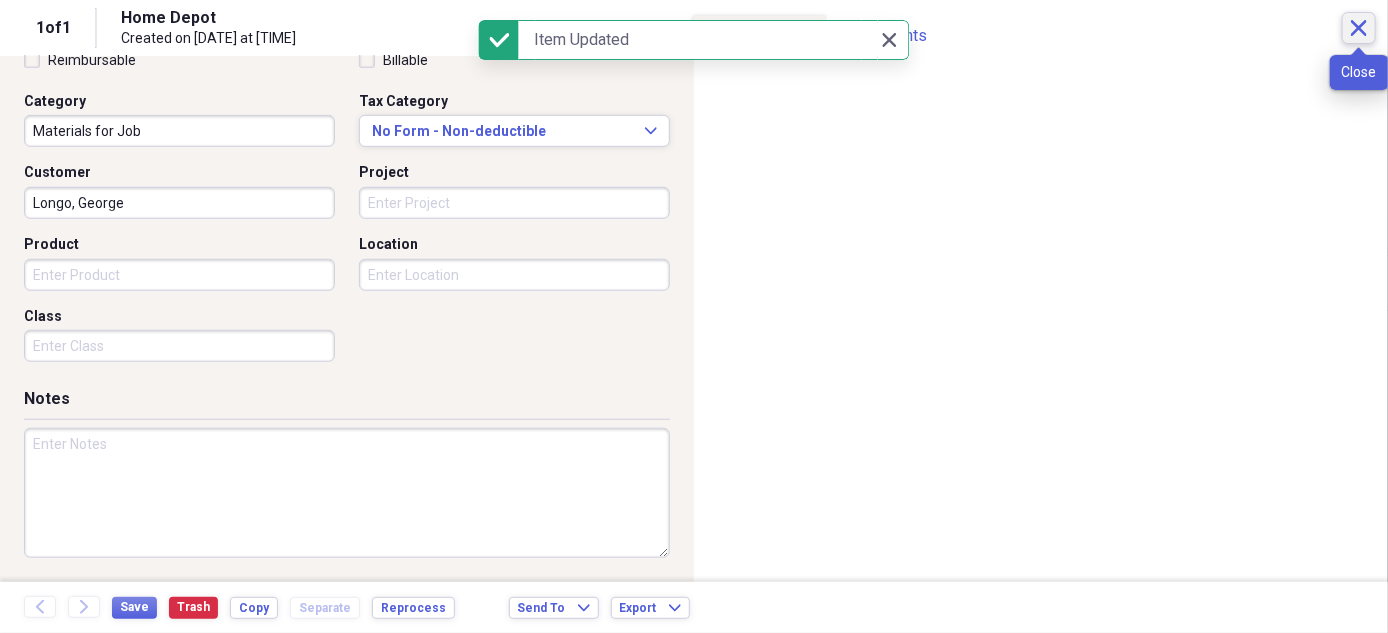 click 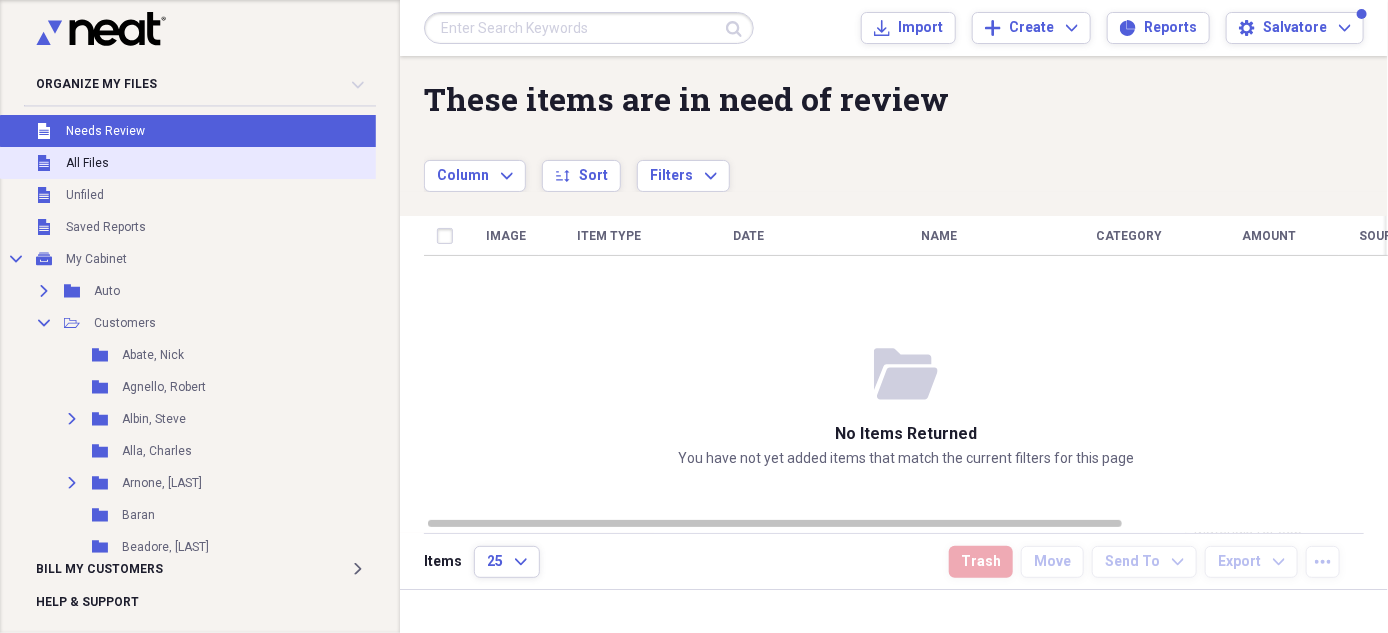 click on "Unfiled All Files" at bounding box center [199, 163] 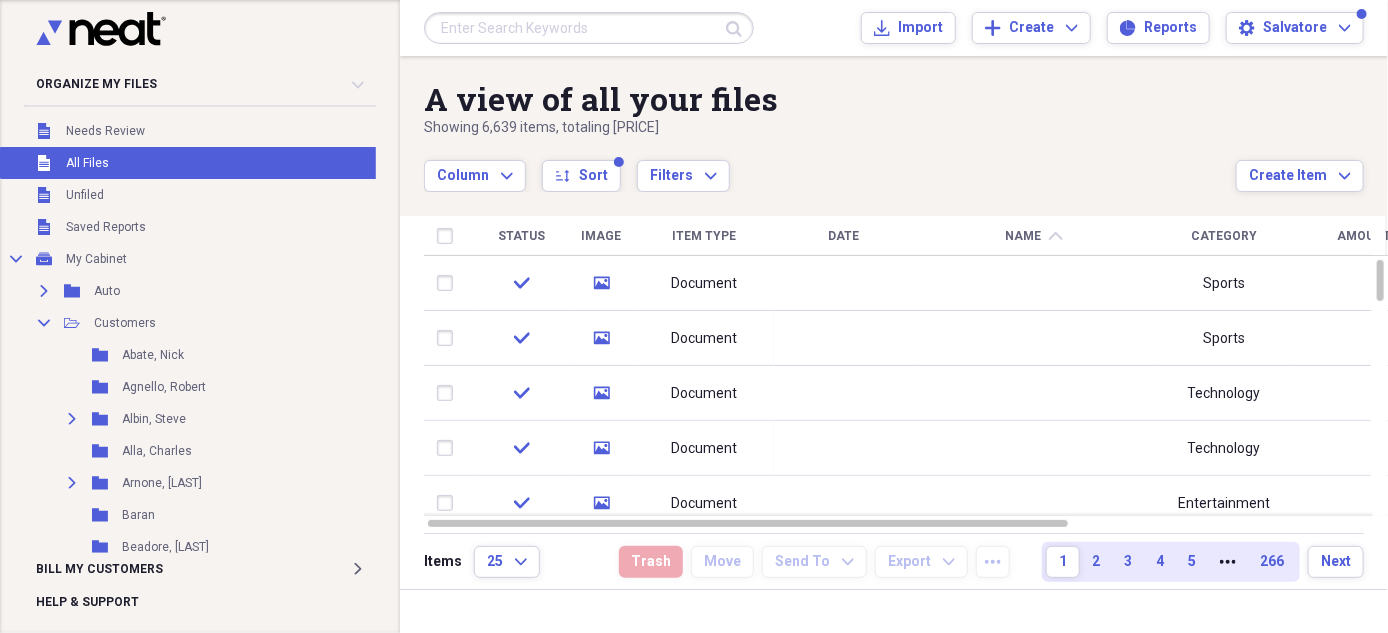 click on "Items 25 Expand Trash Move Send To Expand Export Expand more 1 2 3 4 5 More 266 Next" at bounding box center [894, 561] 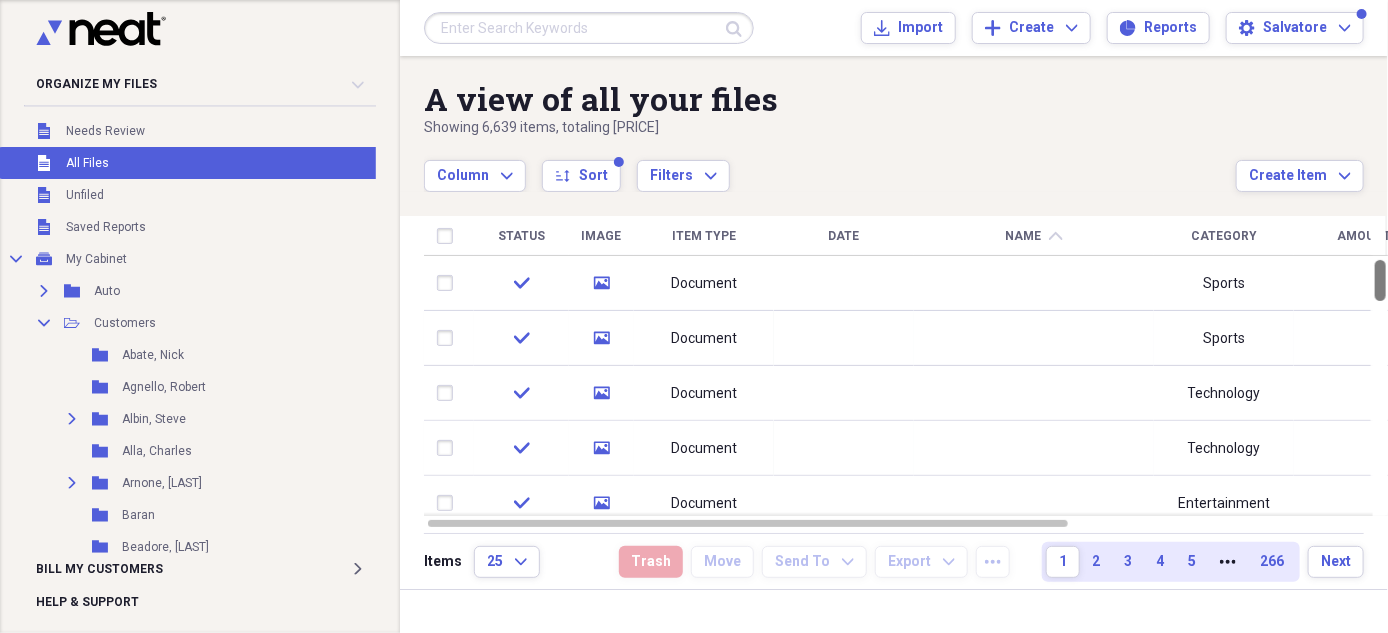 click at bounding box center (1380, 386) 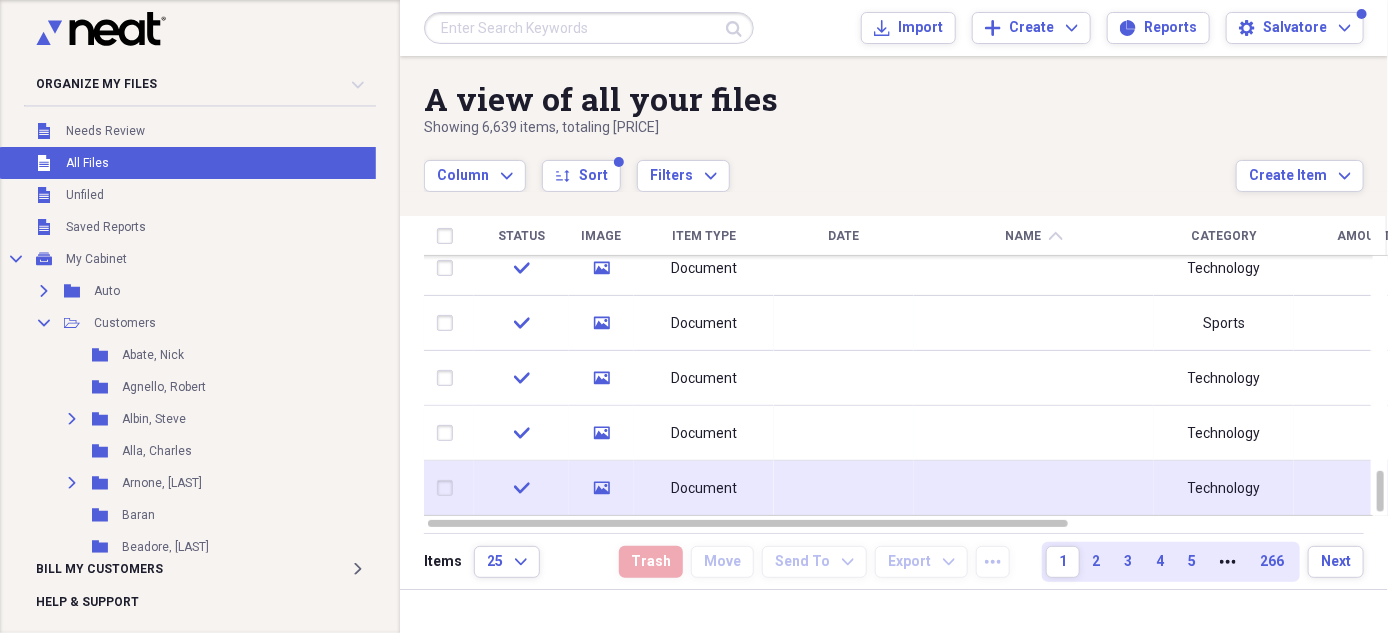 click on "Document" at bounding box center [704, 488] 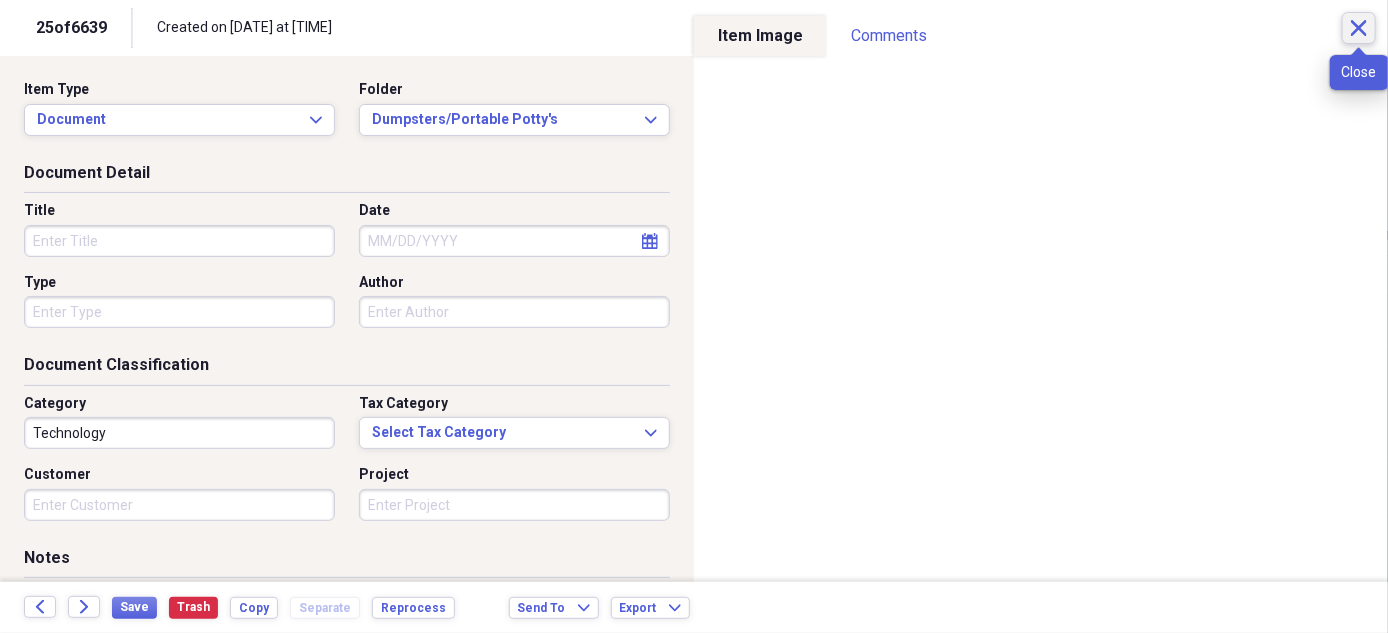 click on "Close" 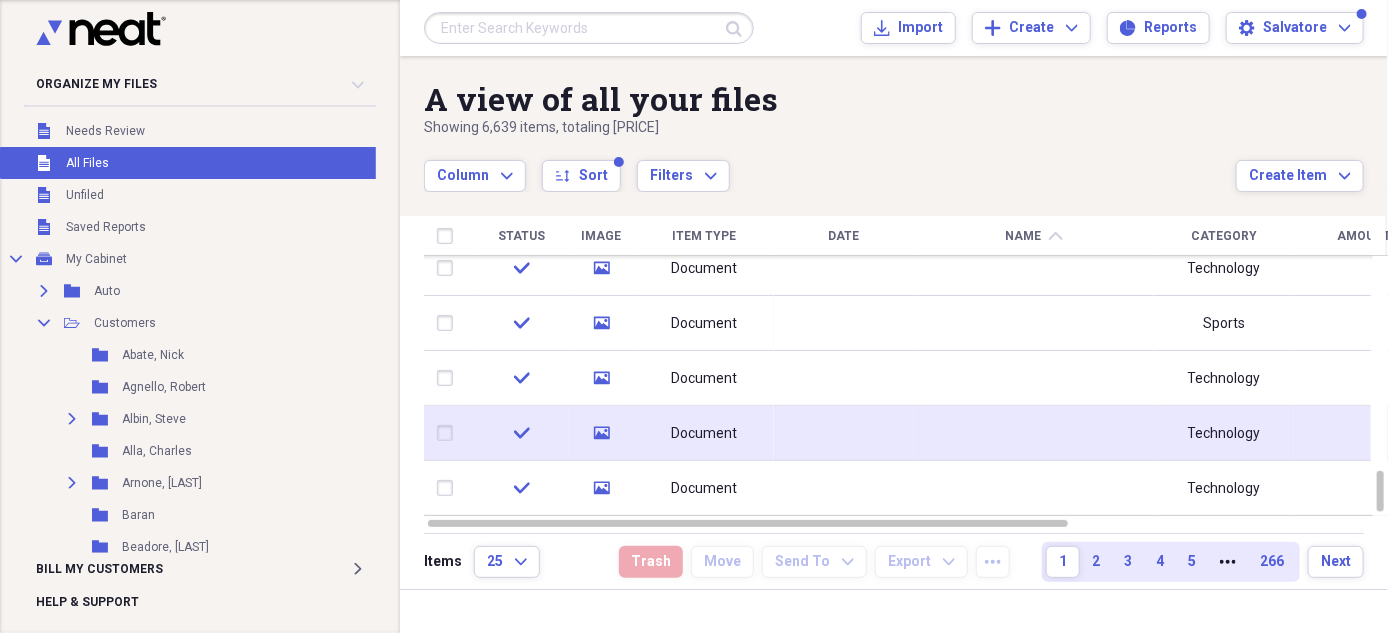 click on "Document" at bounding box center [704, 433] 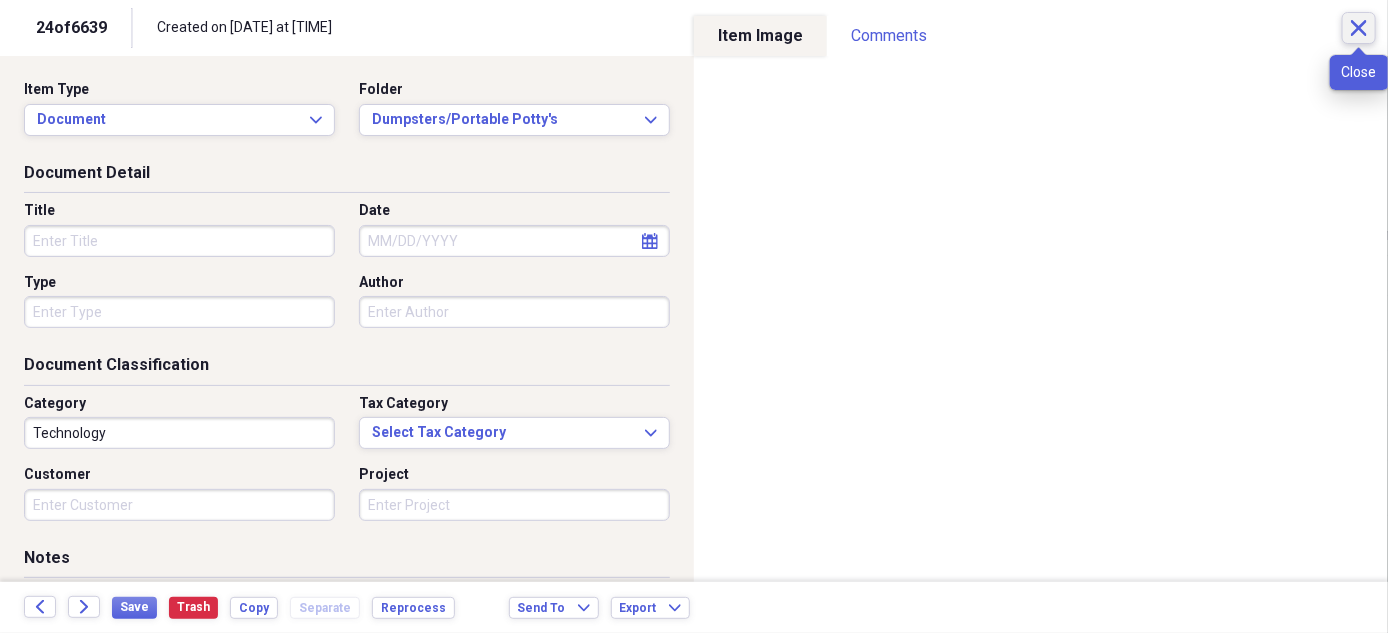 click on "Close" 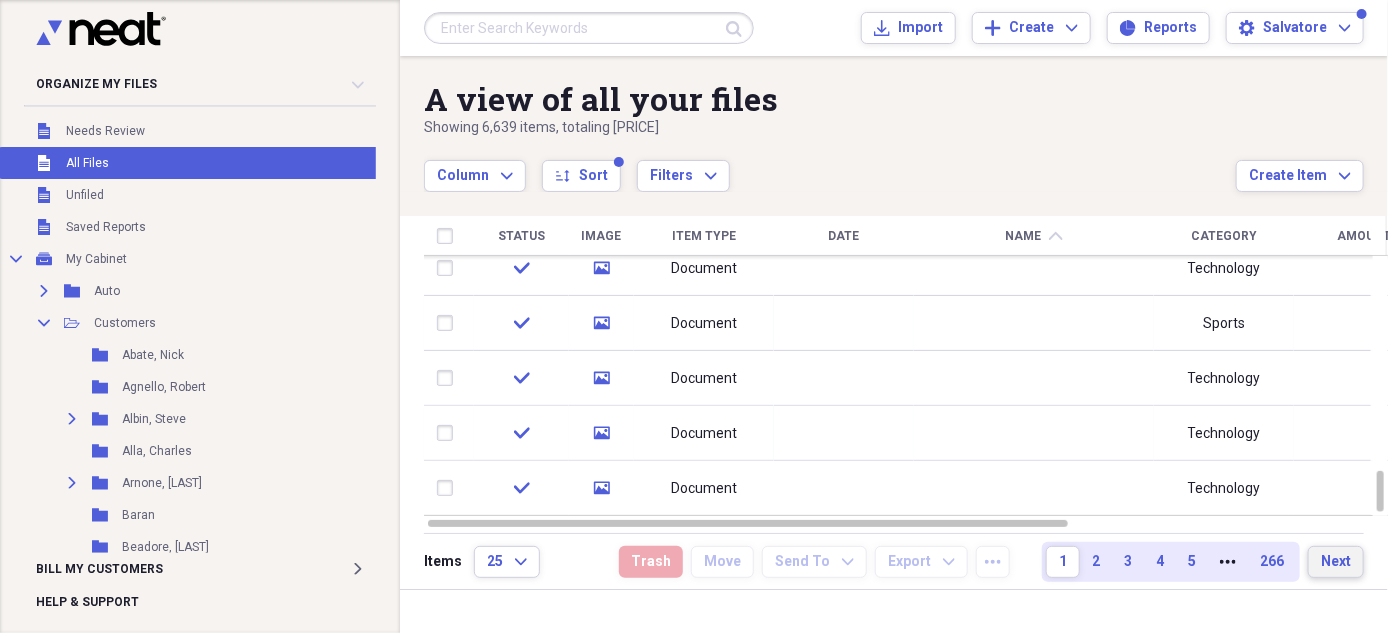 click on "Next" at bounding box center [1336, 562] 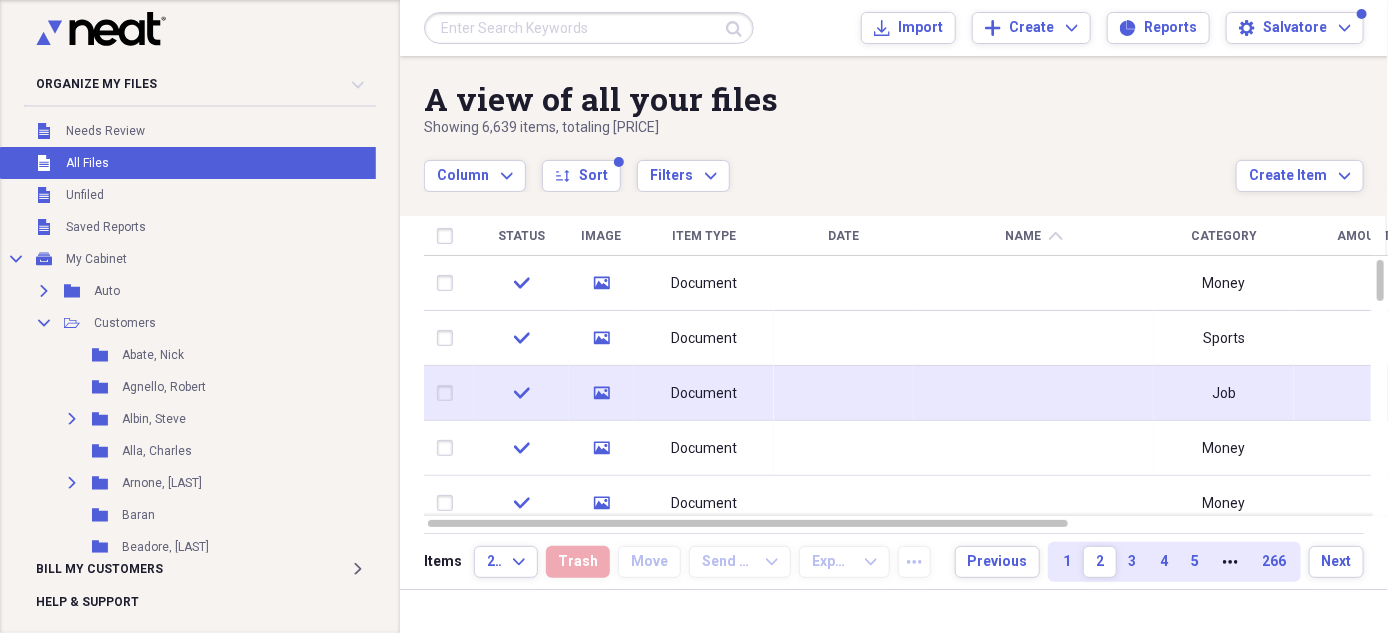 click on "Document" at bounding box center (704, 394) 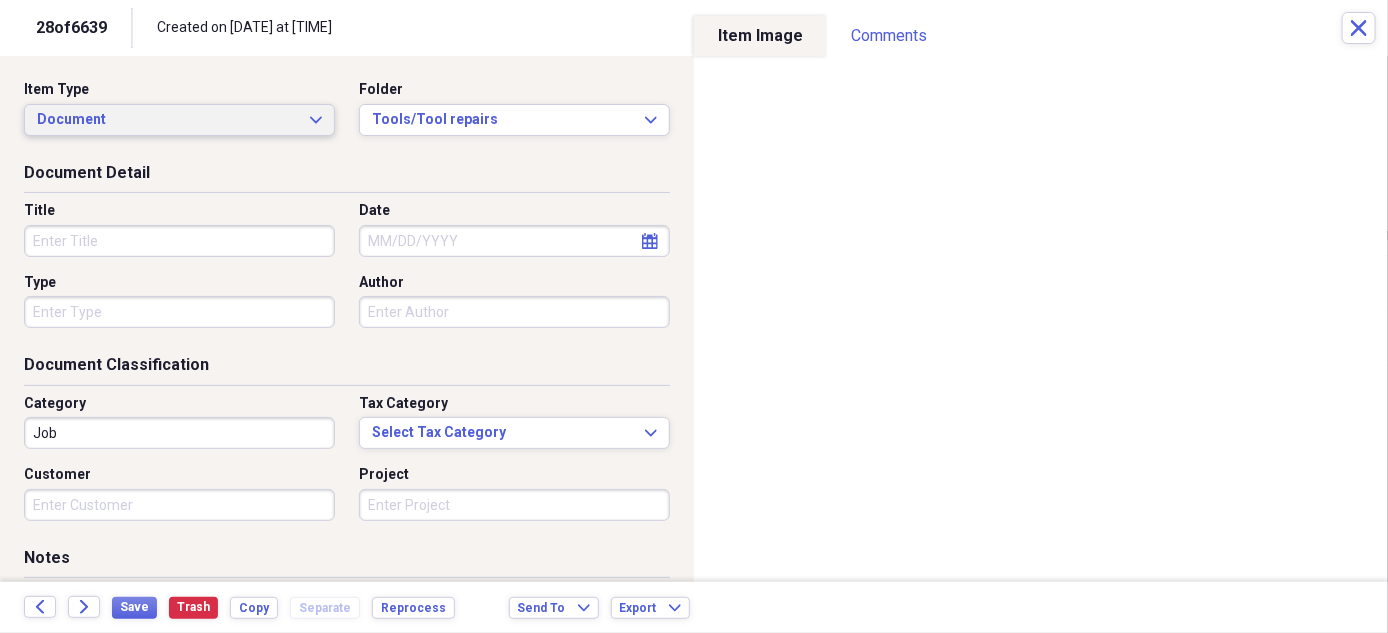 click on "Expand" 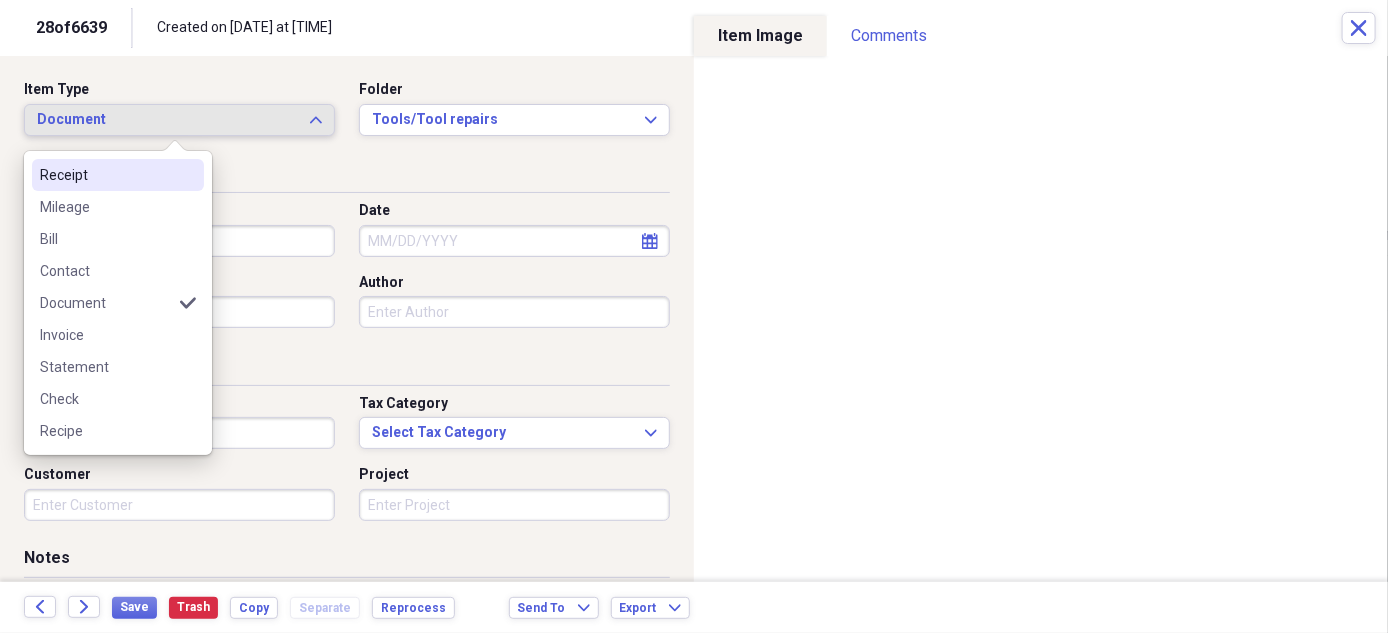 click on "Receipt" at bounding box center (106, 175) 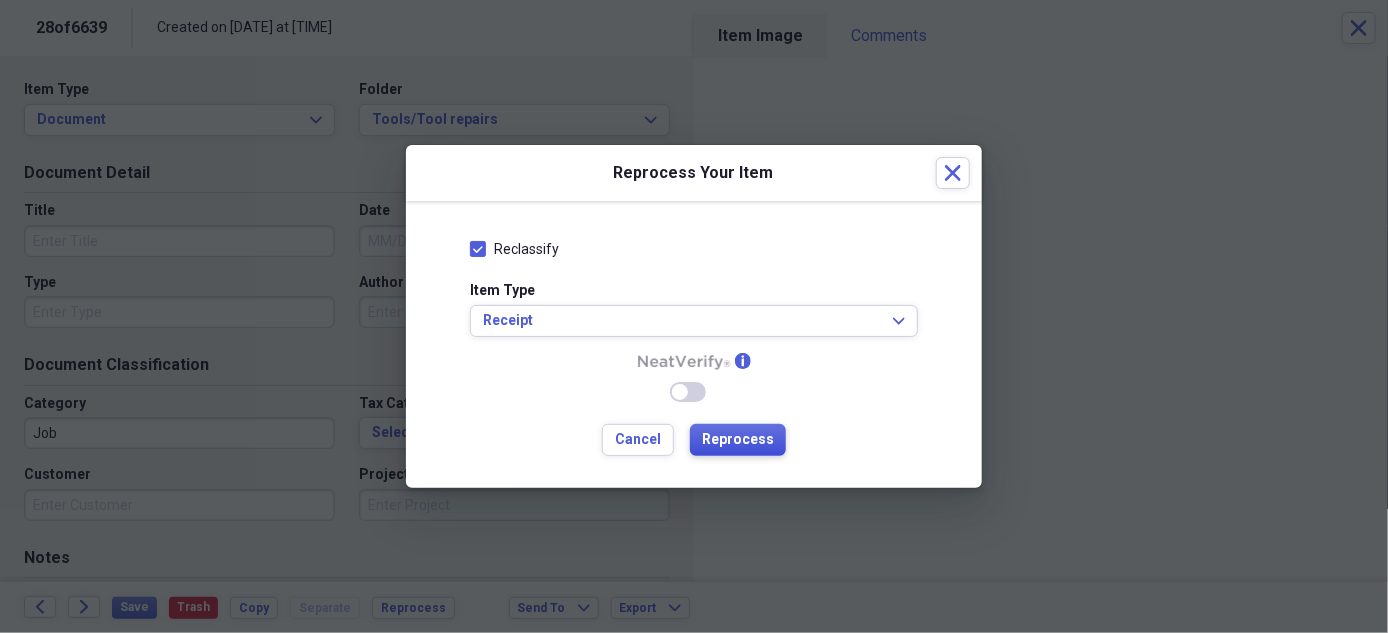 click on "Reprocess" at bounding box center (738, 440) 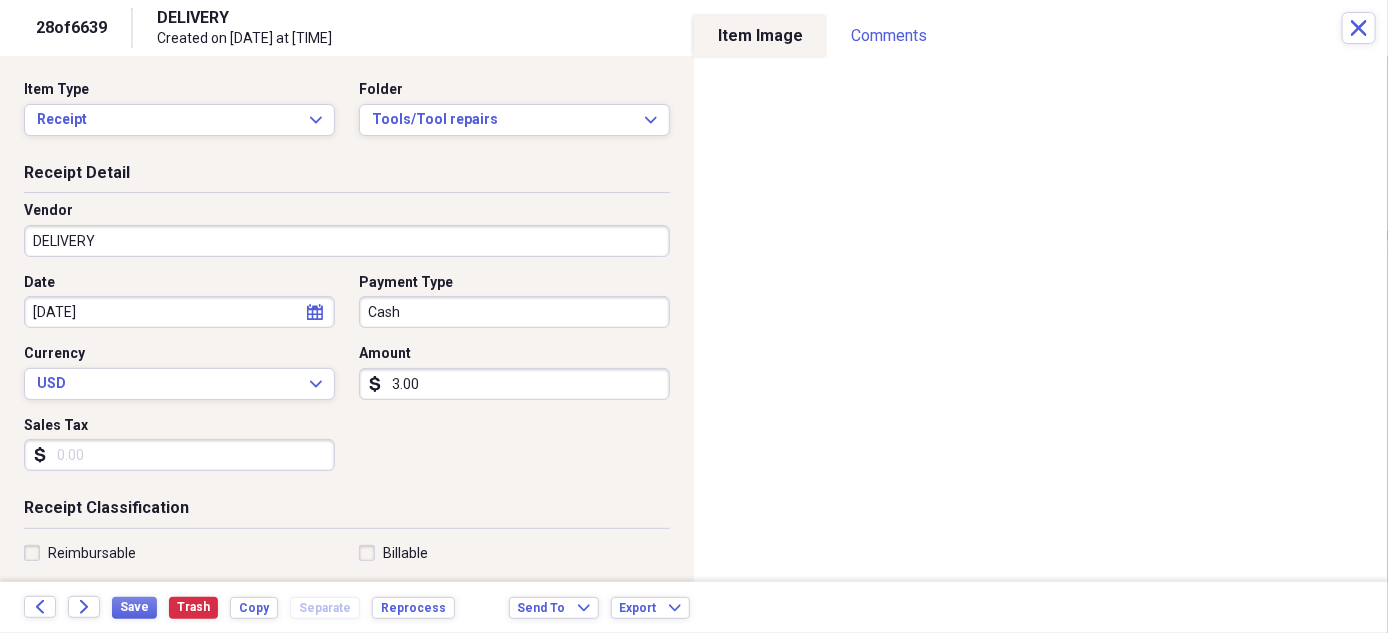 type on "DELIVERY" 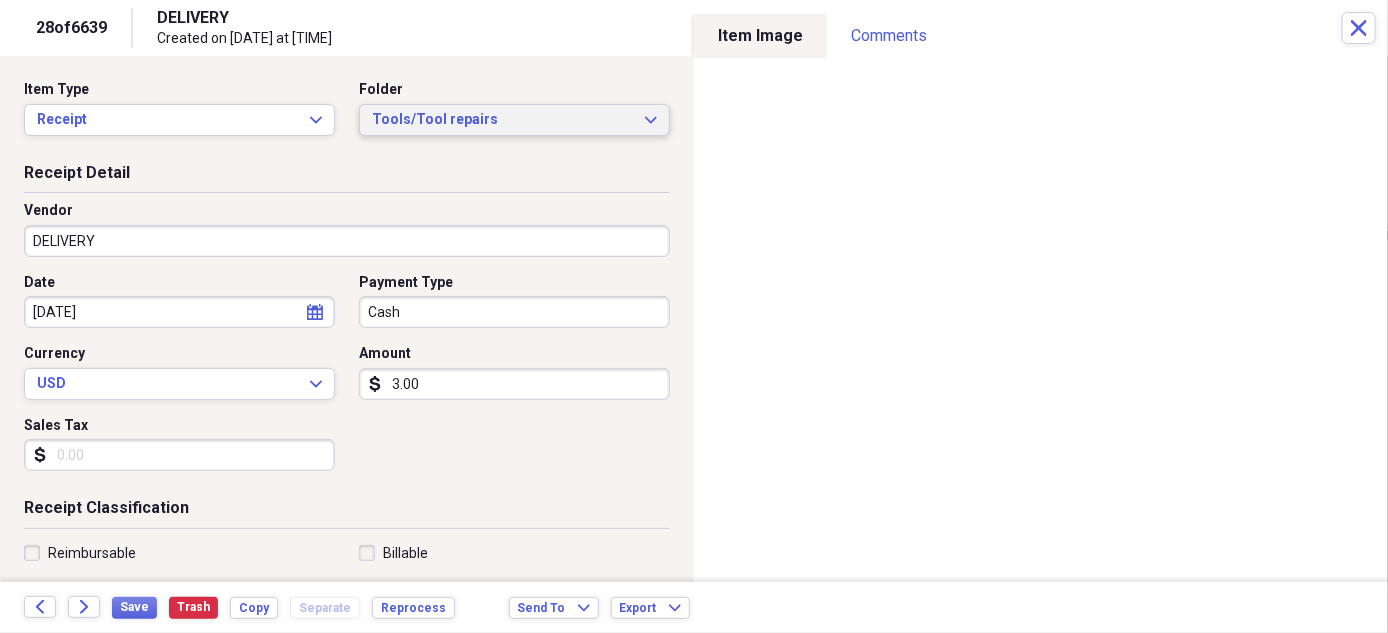 click on "Expand" 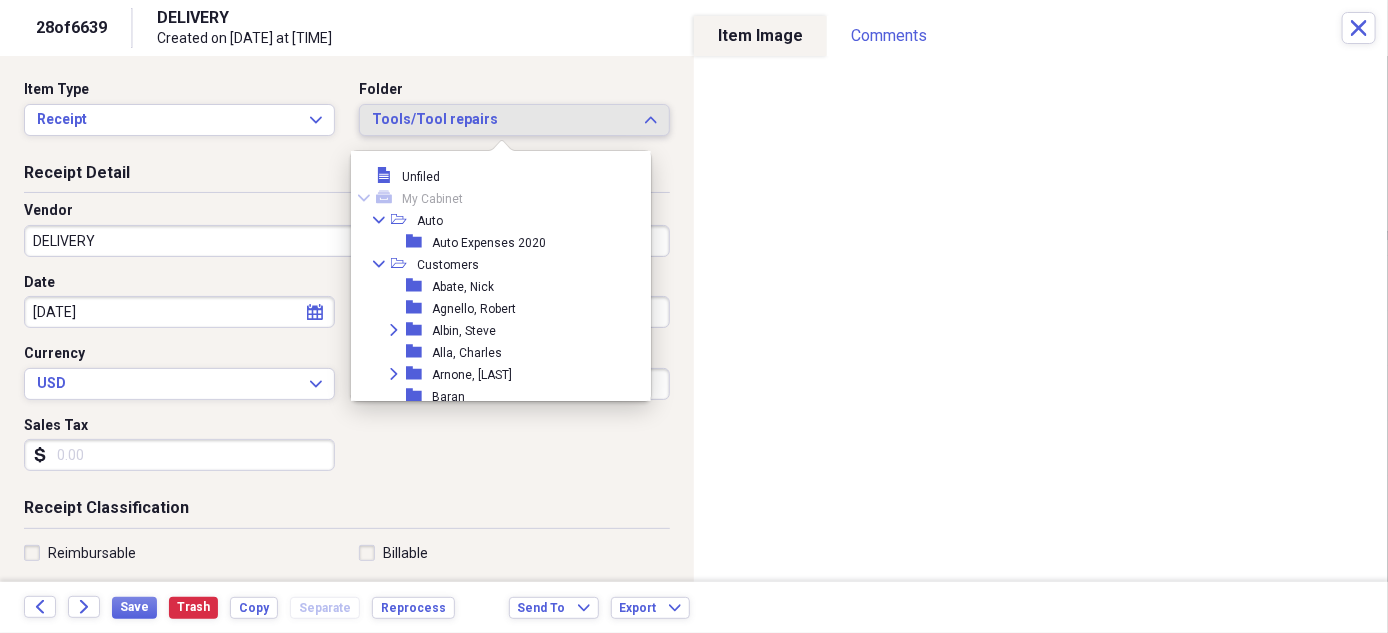 scroll, scrollTop: 4021, scrollLeft: 0, axis: vertical 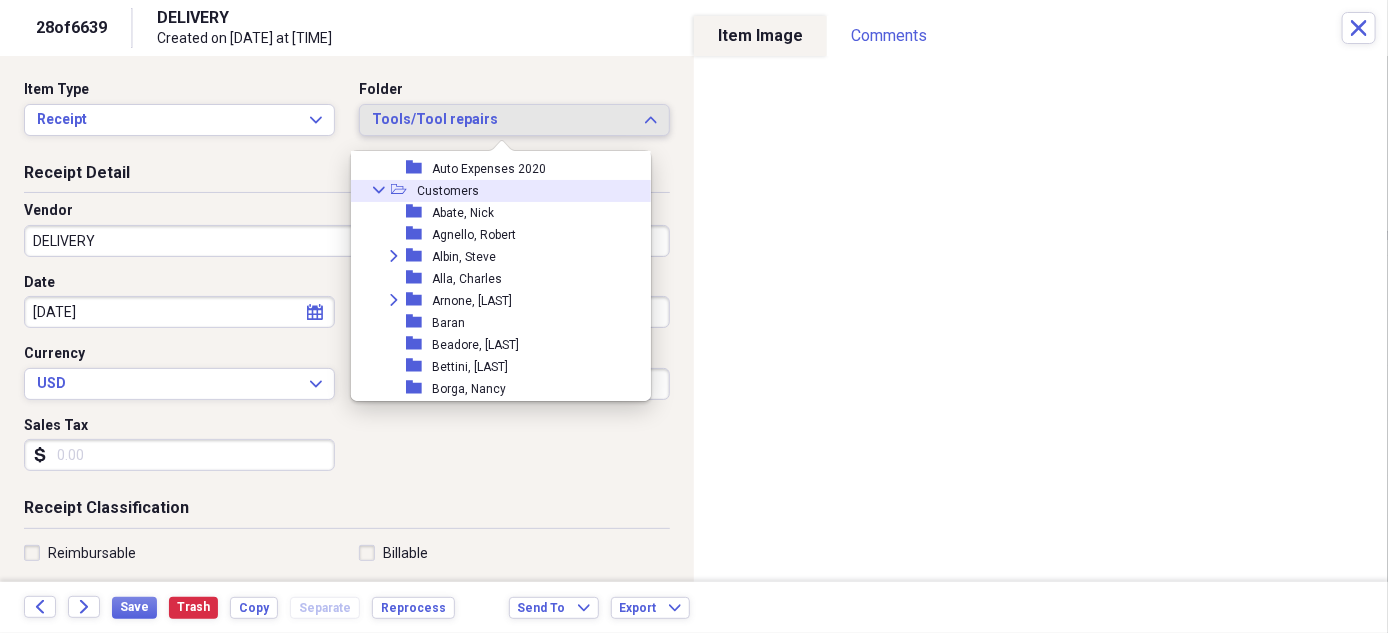 click on "Customers" at bounding box center [448, 191] 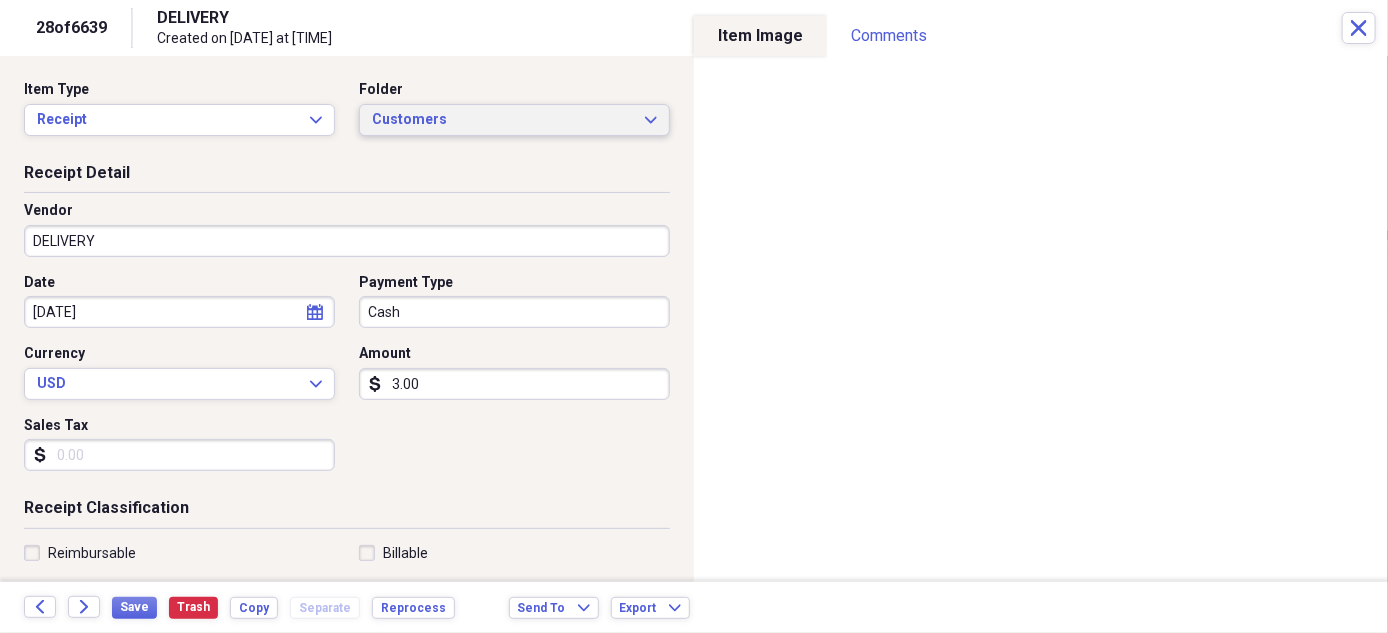 click on "Expand" 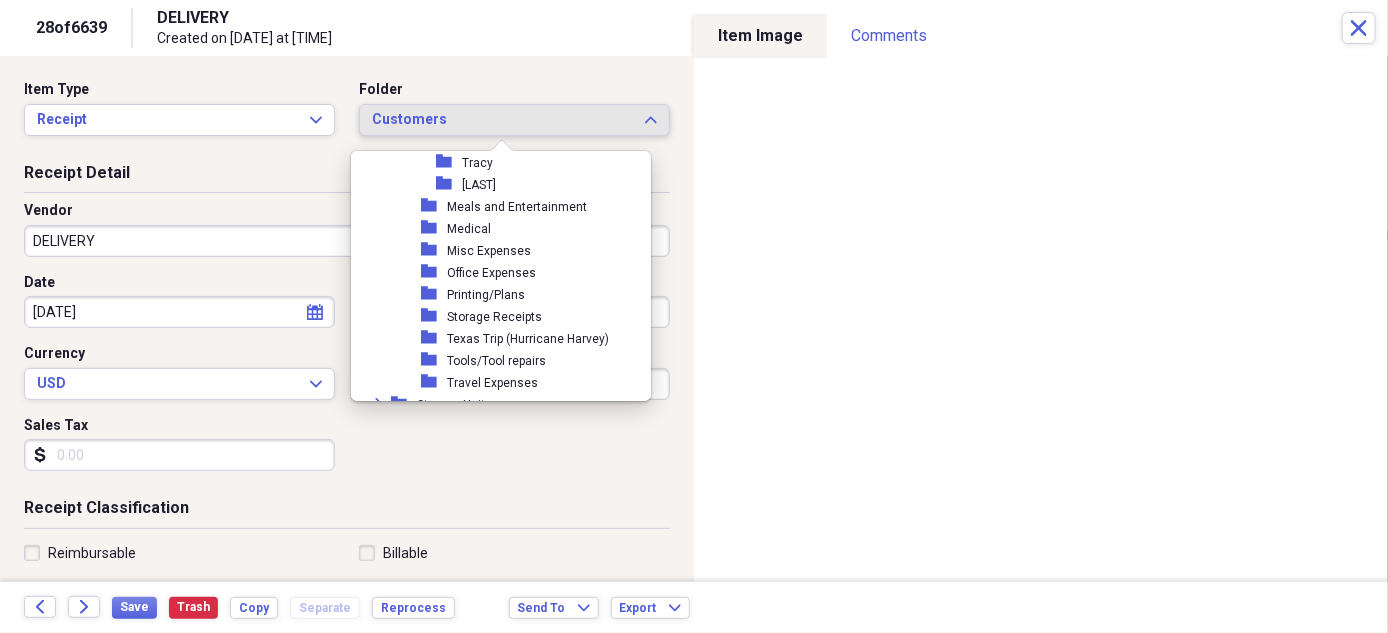 scroll, scrollTop: 4048, scrollLeft: 0, axis: vertical 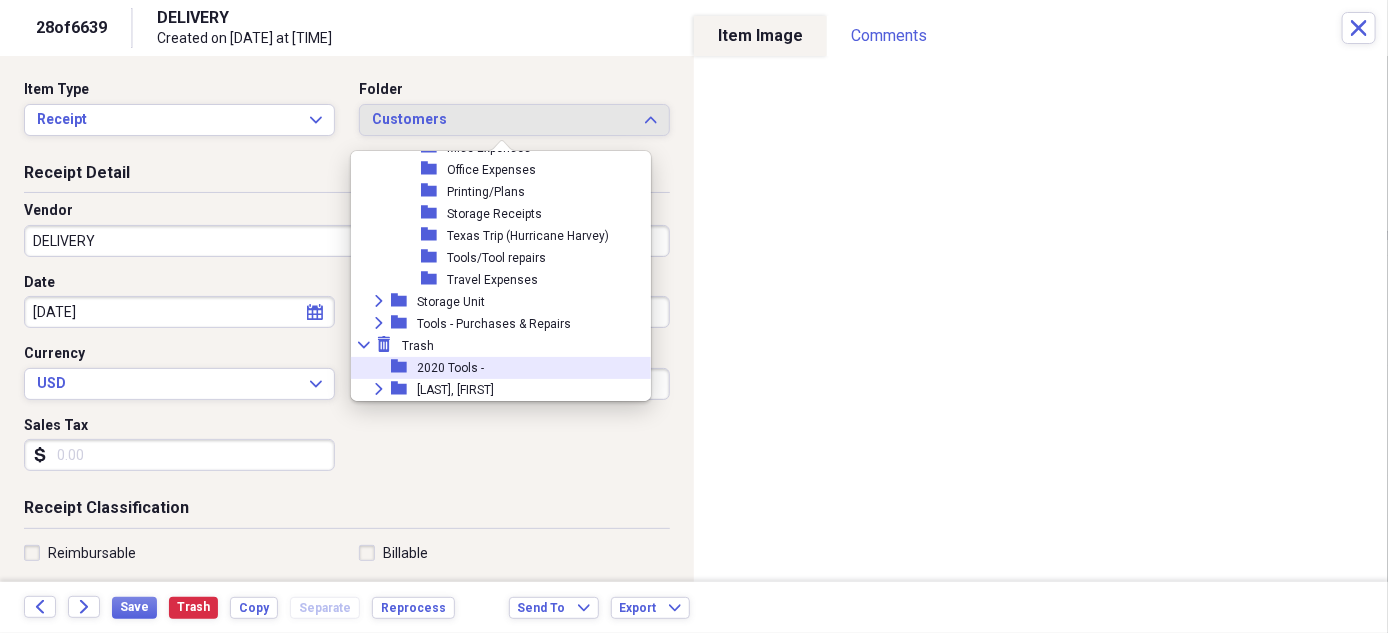 click on "DELIVERY" at bounding box center [347, 241] 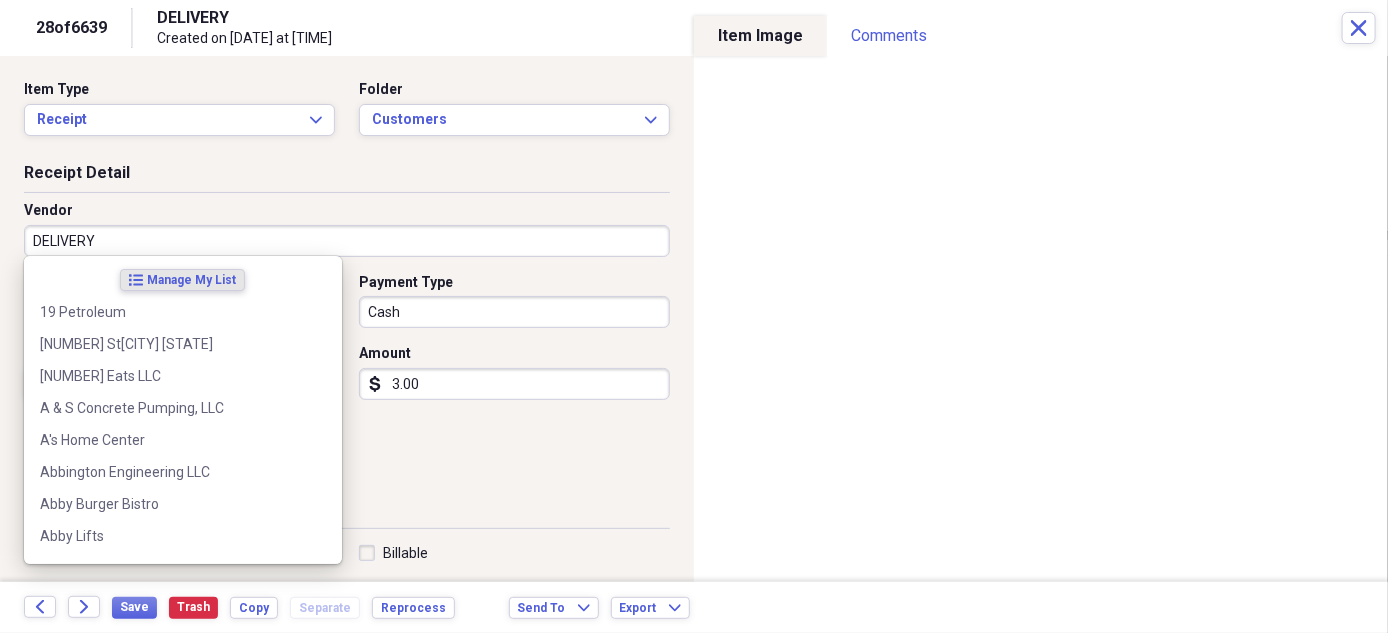 scroll, scrollTop: 0, scrollLeft: 0, axis: both 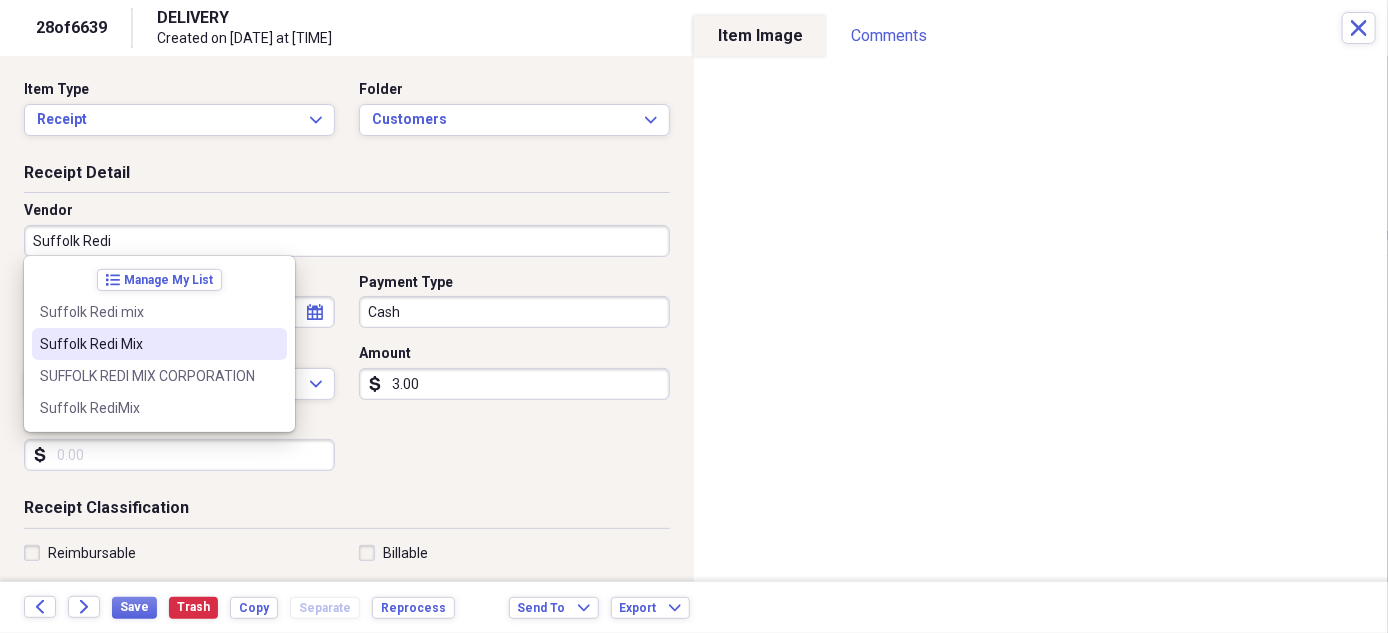 click on "Suffolk Redi Mix" at bounding box center [159, 344] 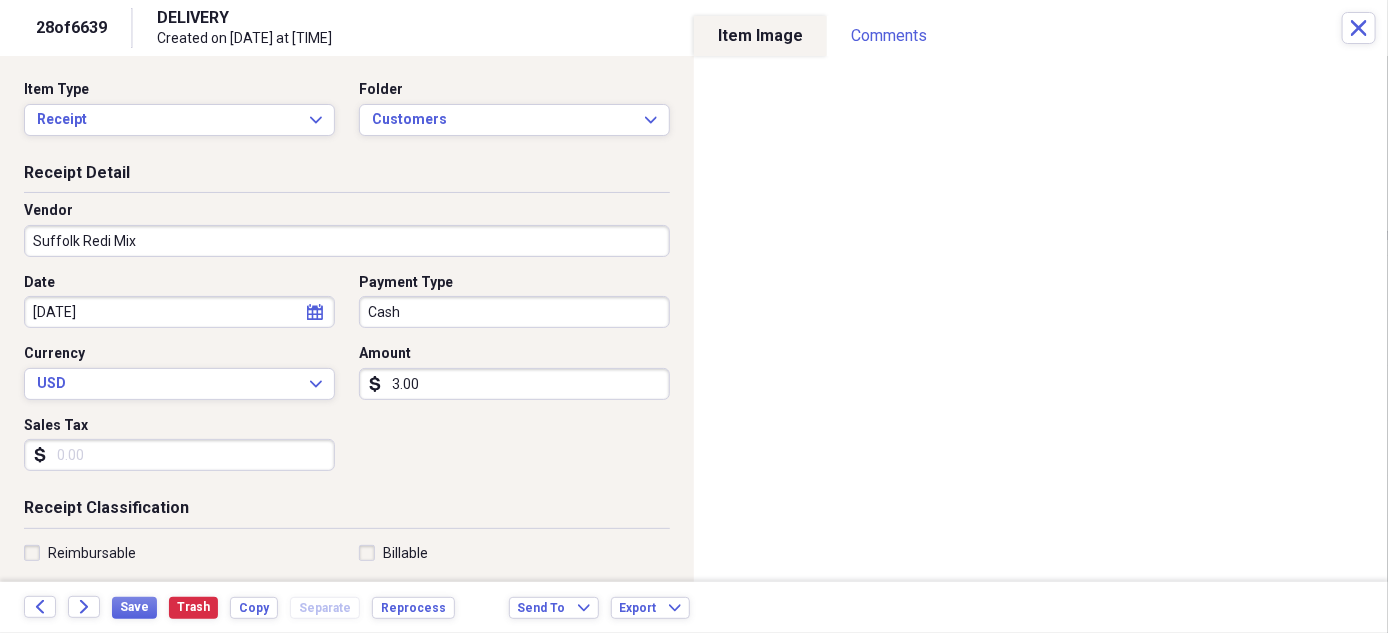 click on "3.00" at bounding box center [514, 384] 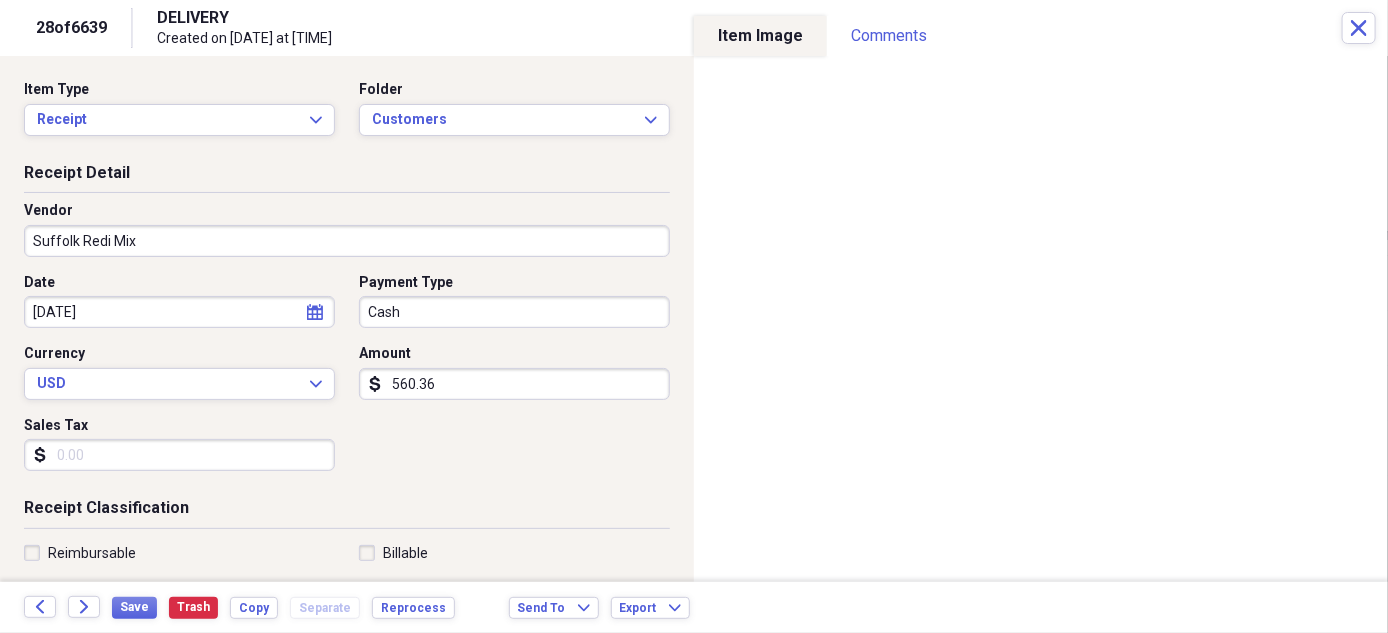 type on "560.36" 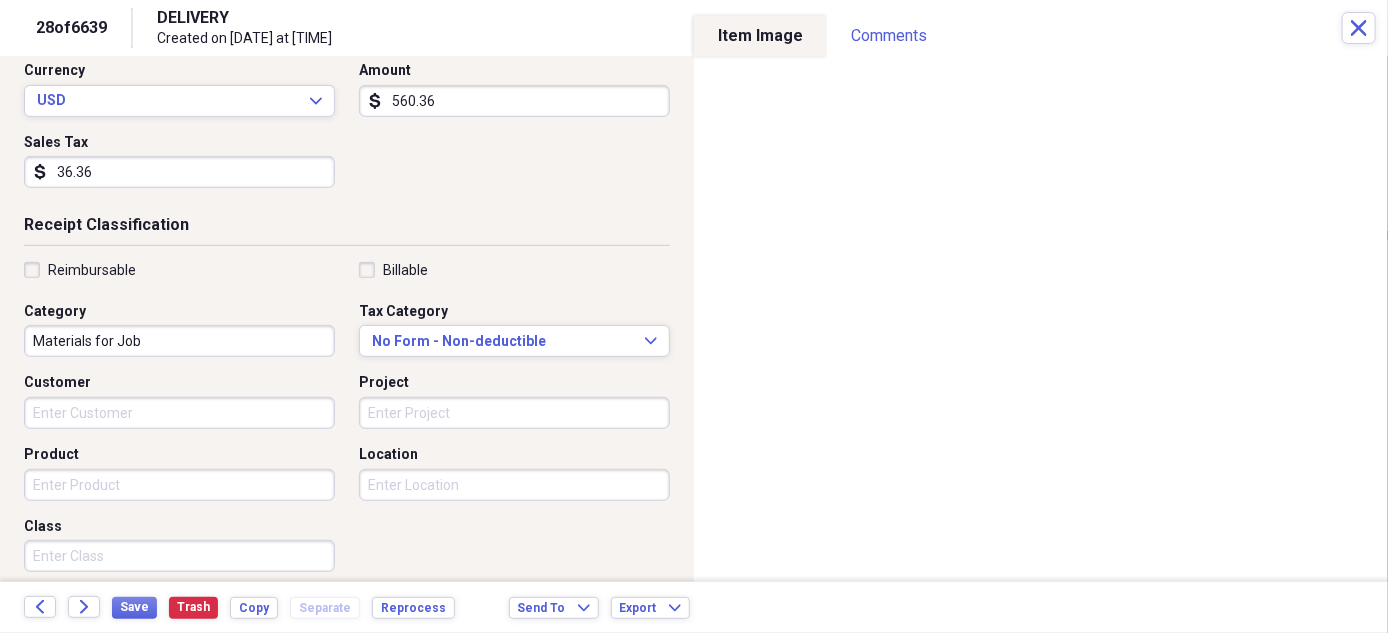 scroll, scrollTop: 332, scrollLeft: 0, axis: vertical 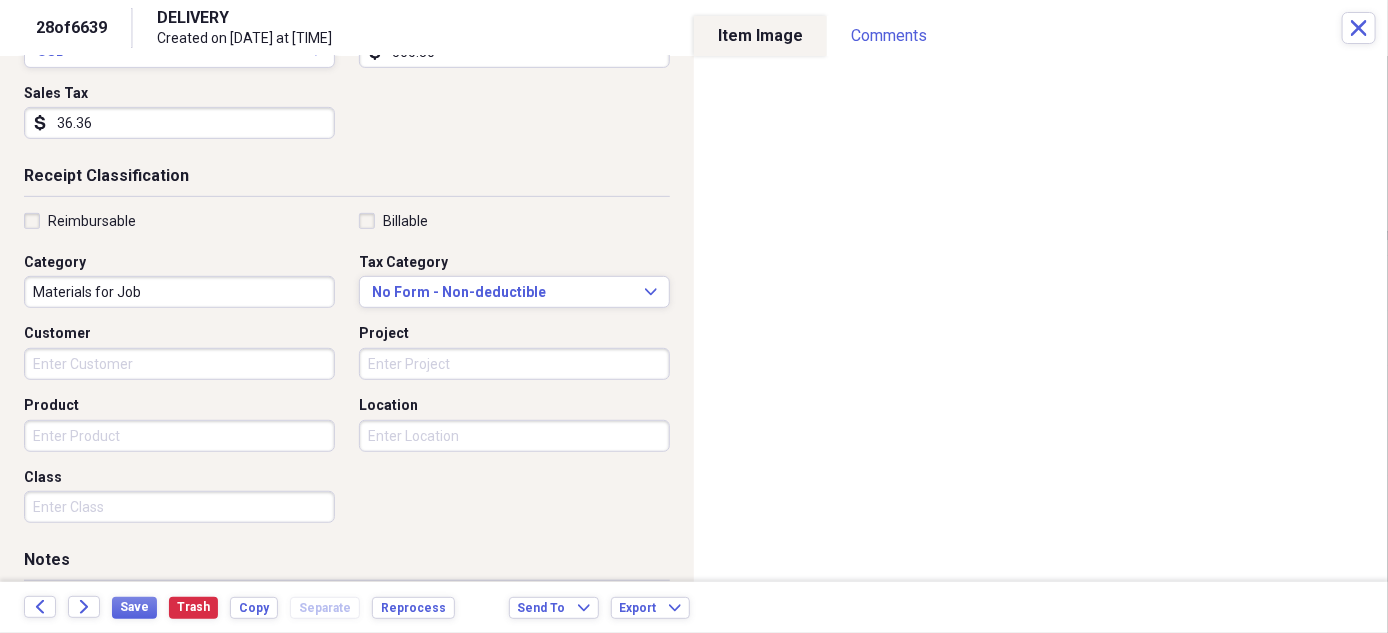 type on "36.36" 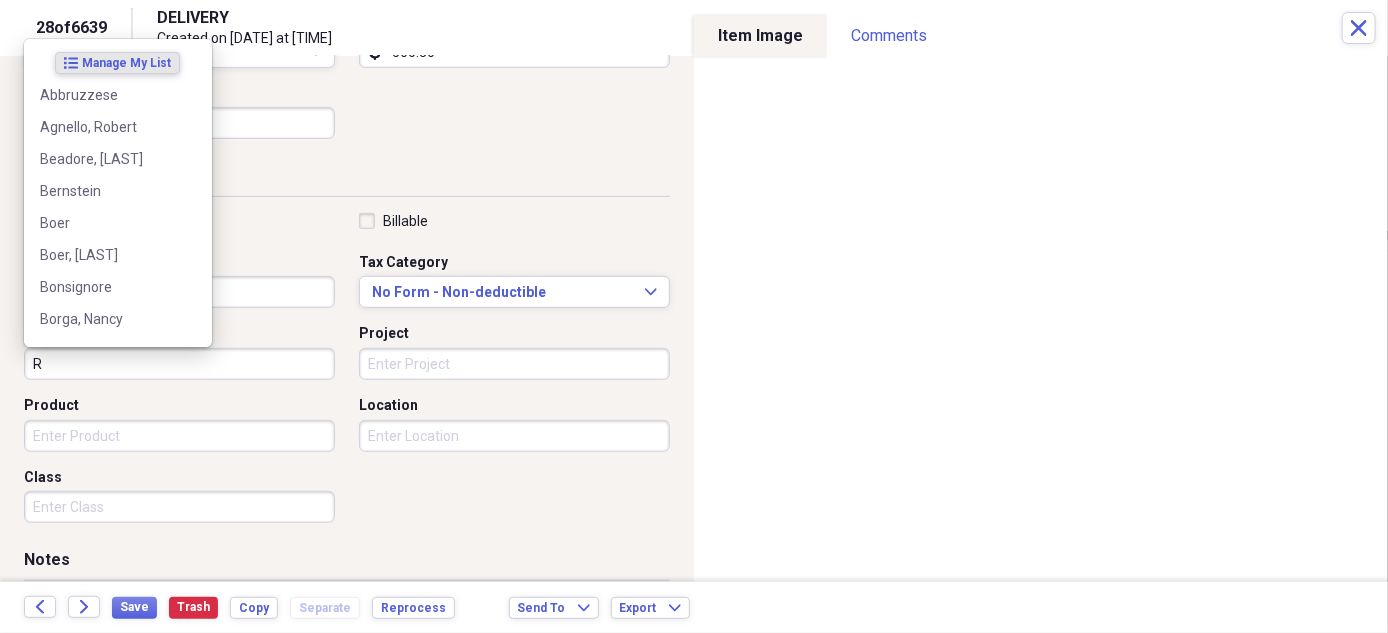 click on "R" at bounding box center (179, 364) 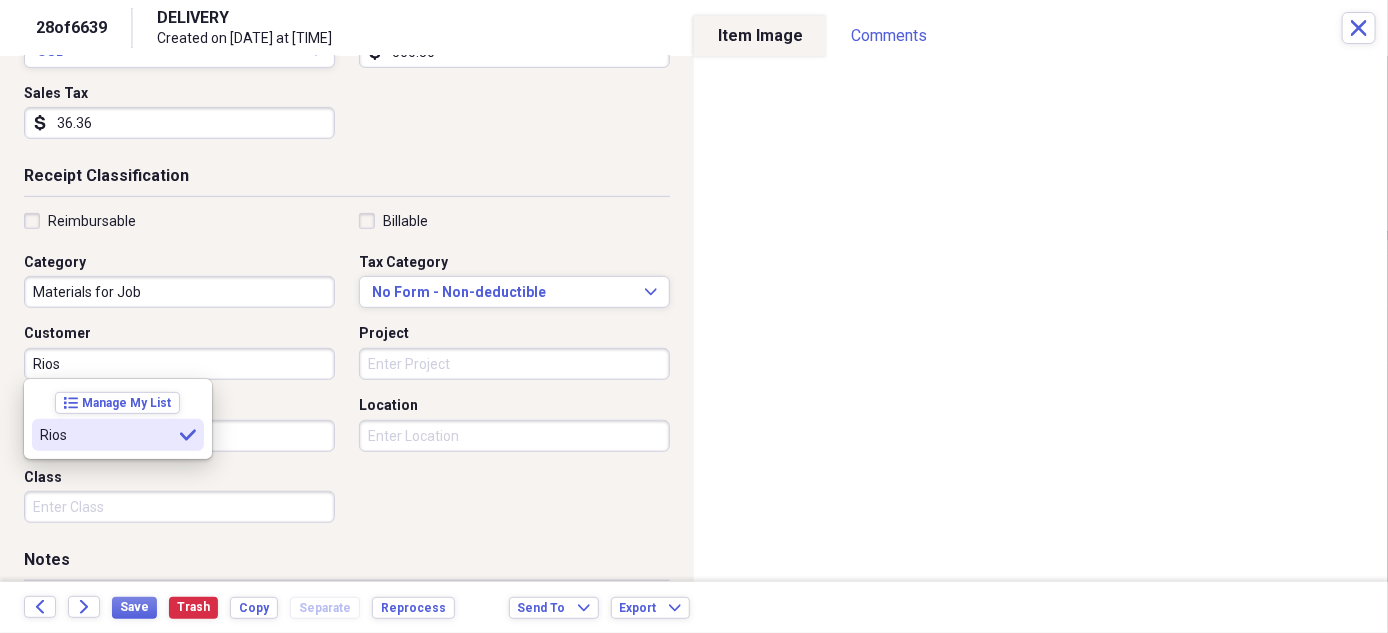 type on "Rios" 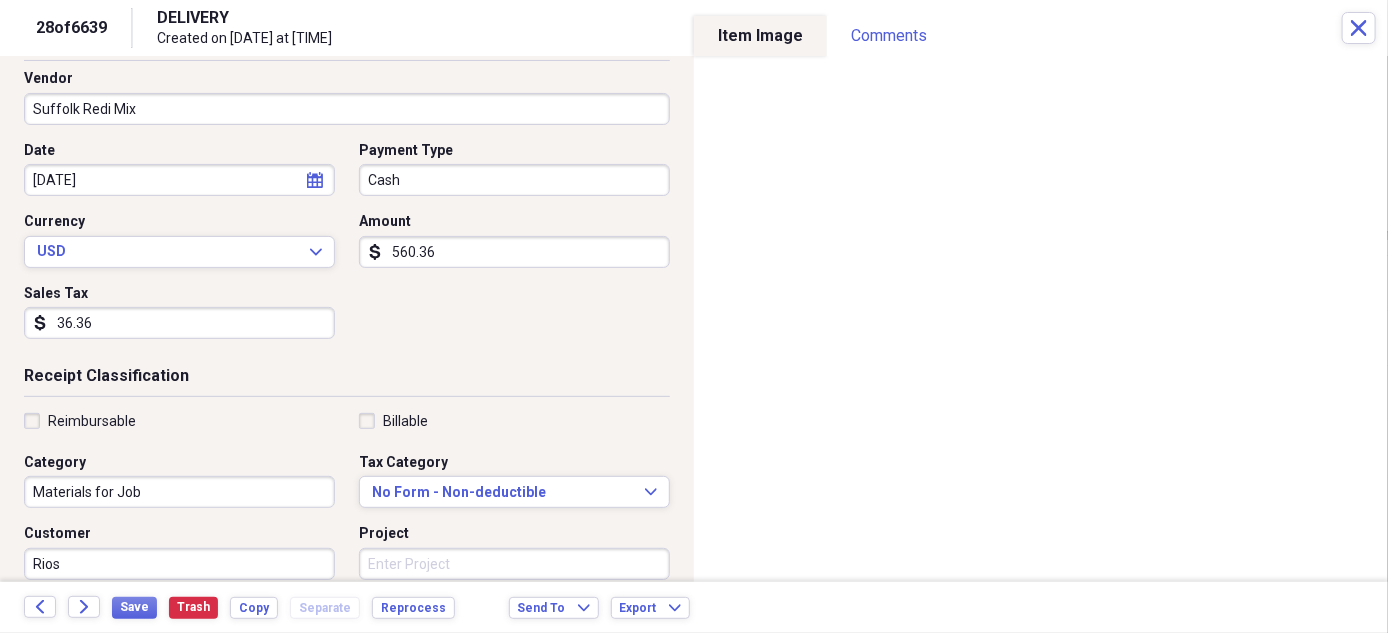 scroll, scrollTop: 82, scrollLeft: 0, axis: vertical 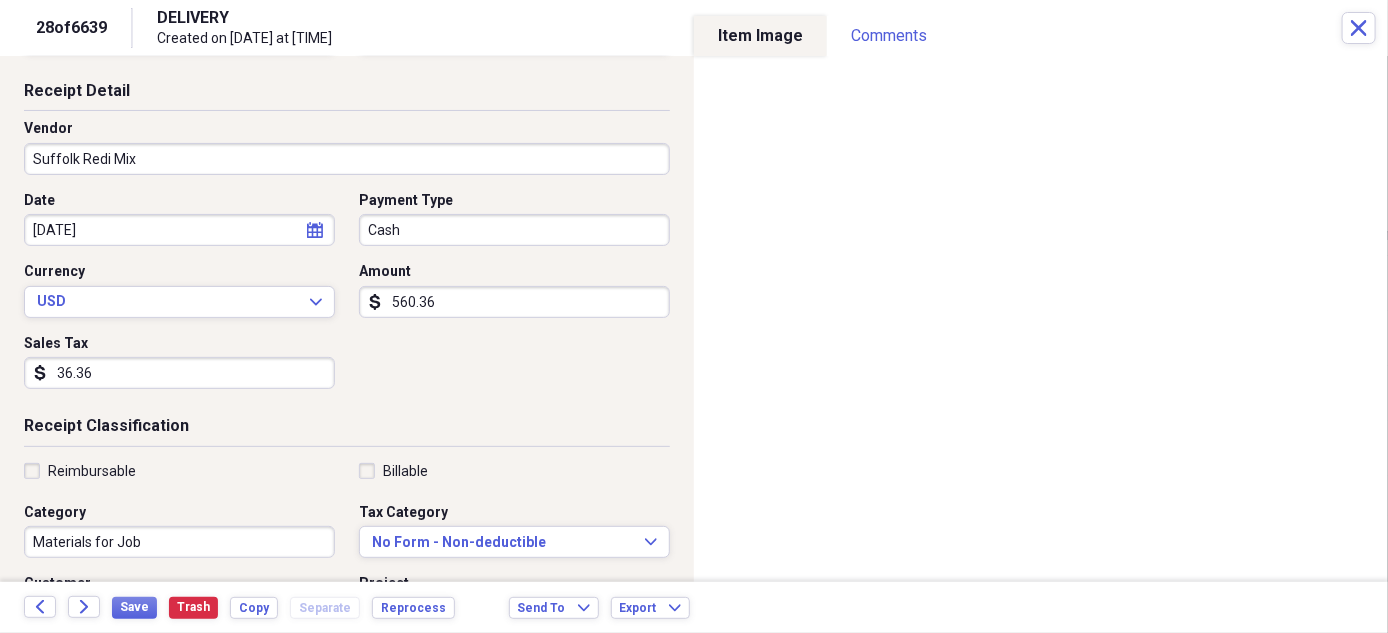 click on "Cash" at bounding box center [514, 230] 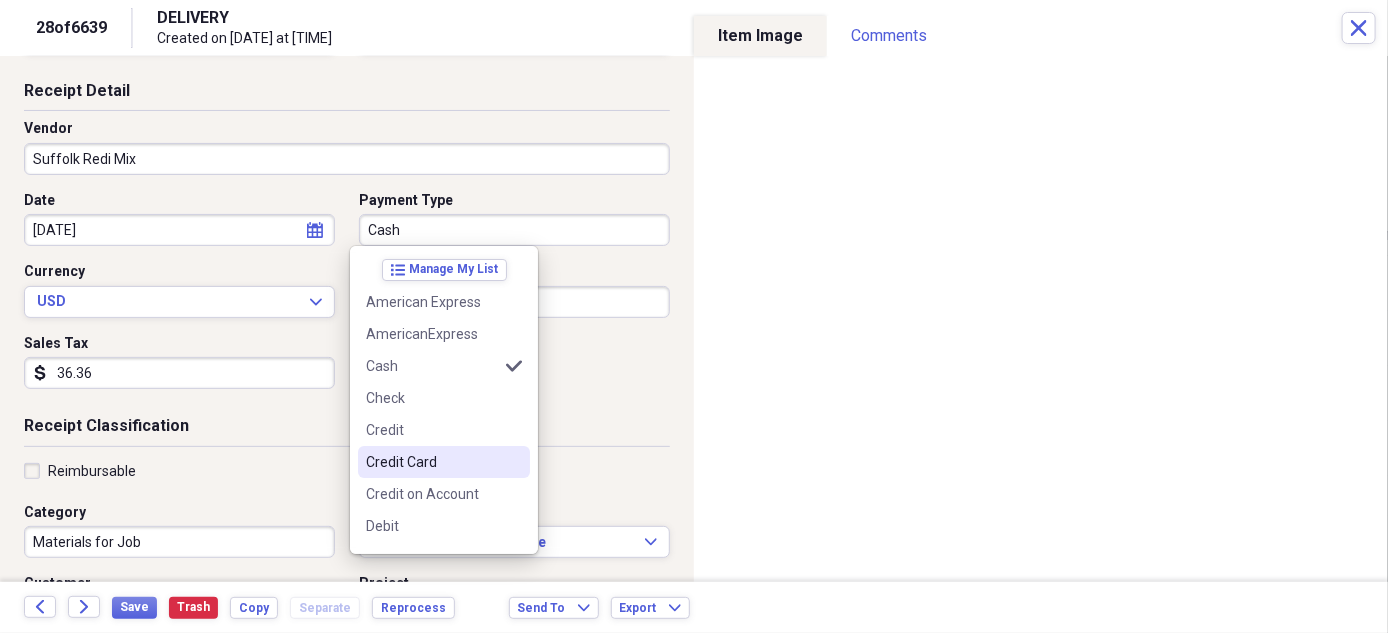 click on "Credit Card" at bounding box center [444, 462] 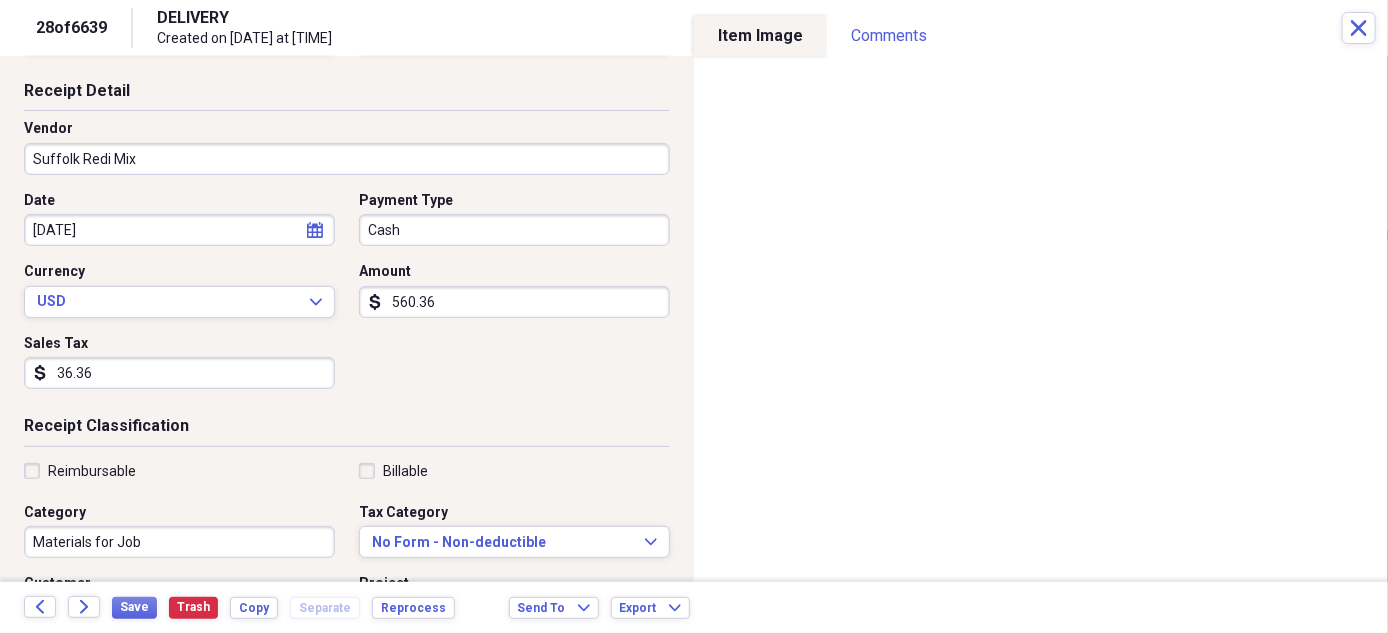 type on "Credit Card" 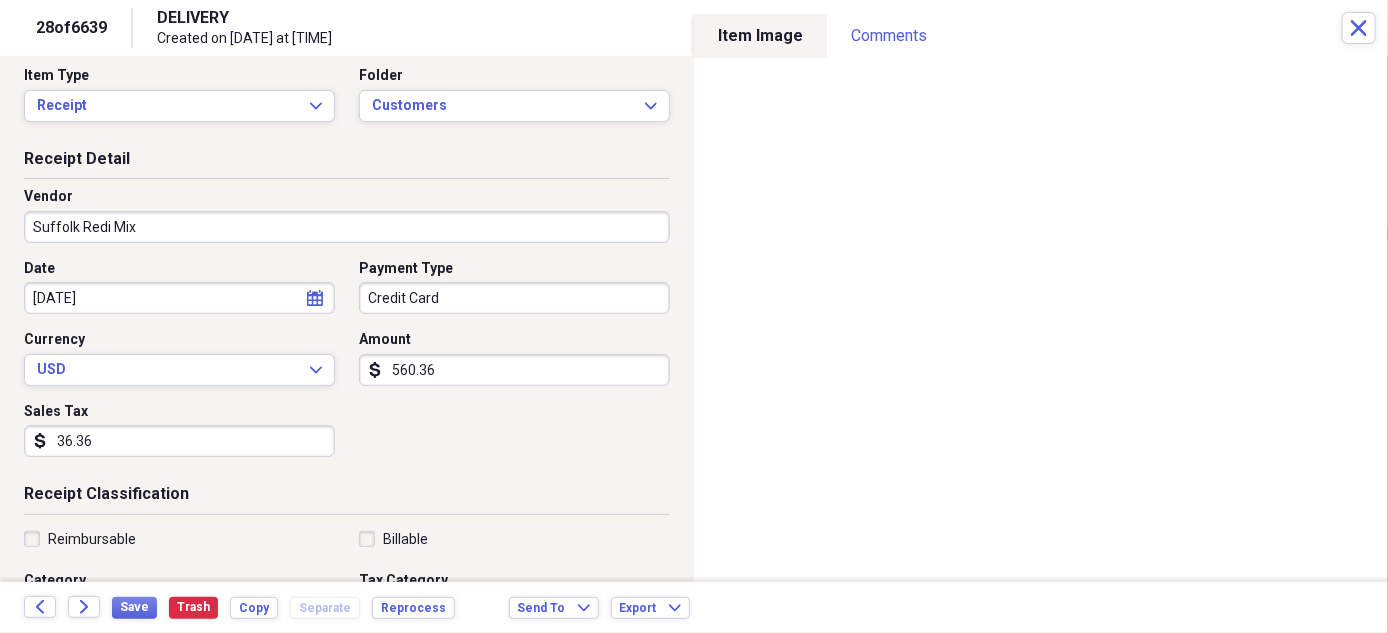 scroll, scrollTop: 0, scrollLeft: 0, axis: both 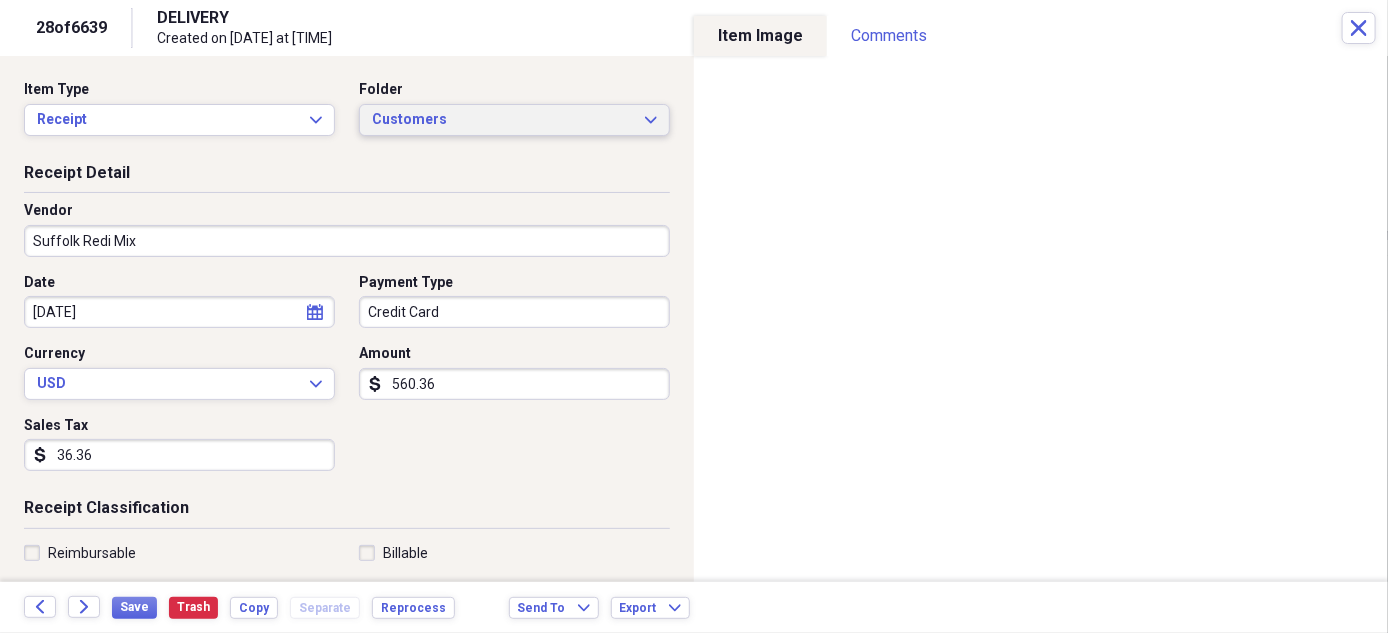 click on "Expand" 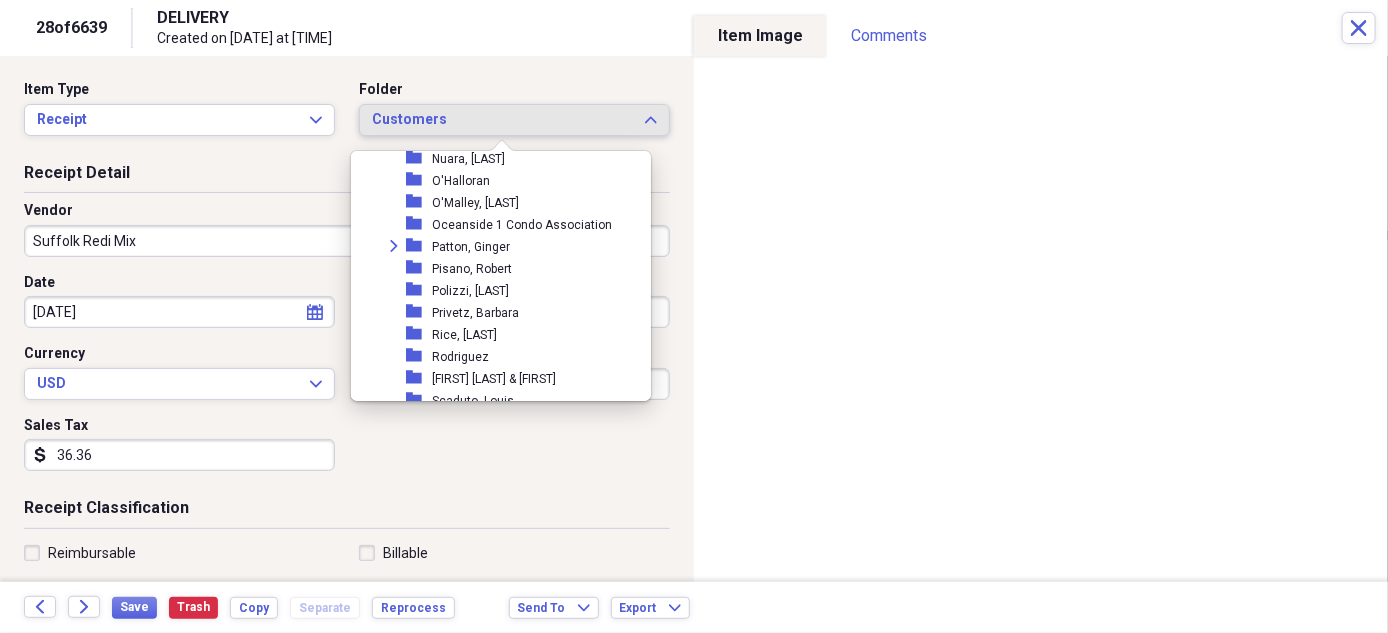 scroll, scrollTop: 1431, scrollLeft: 0, axis: vertical 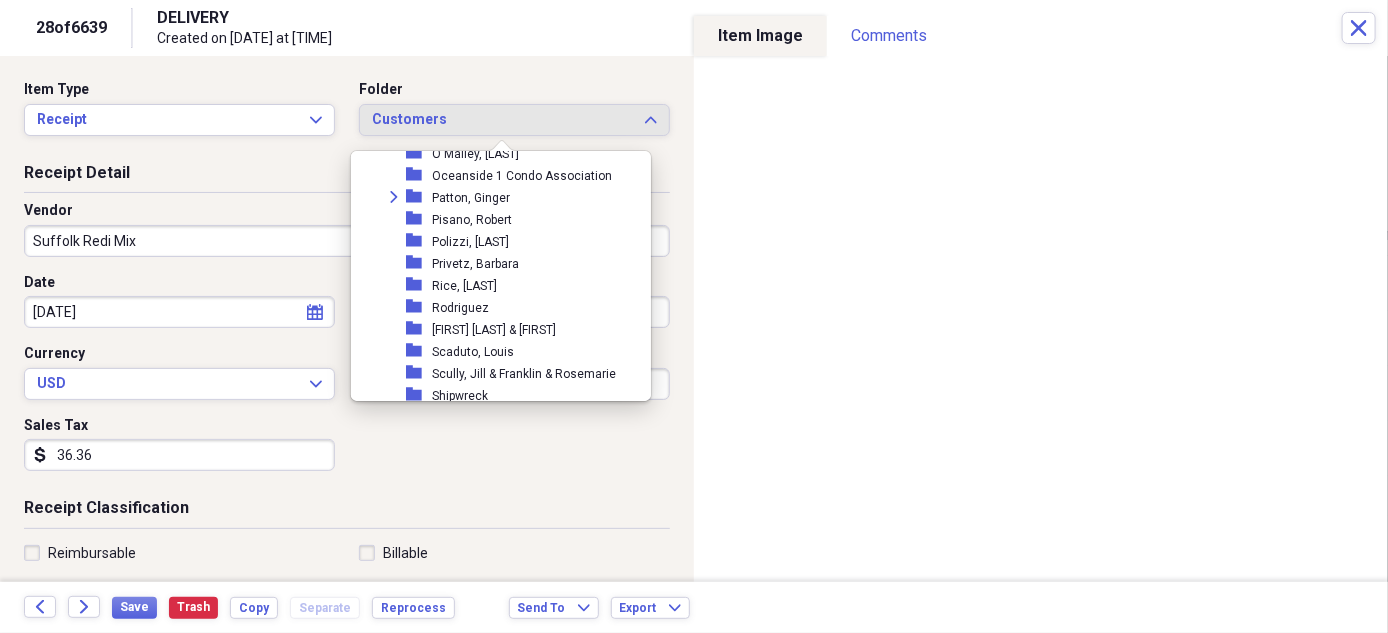 click on "[DATE]" at bounding box center [179, 312] 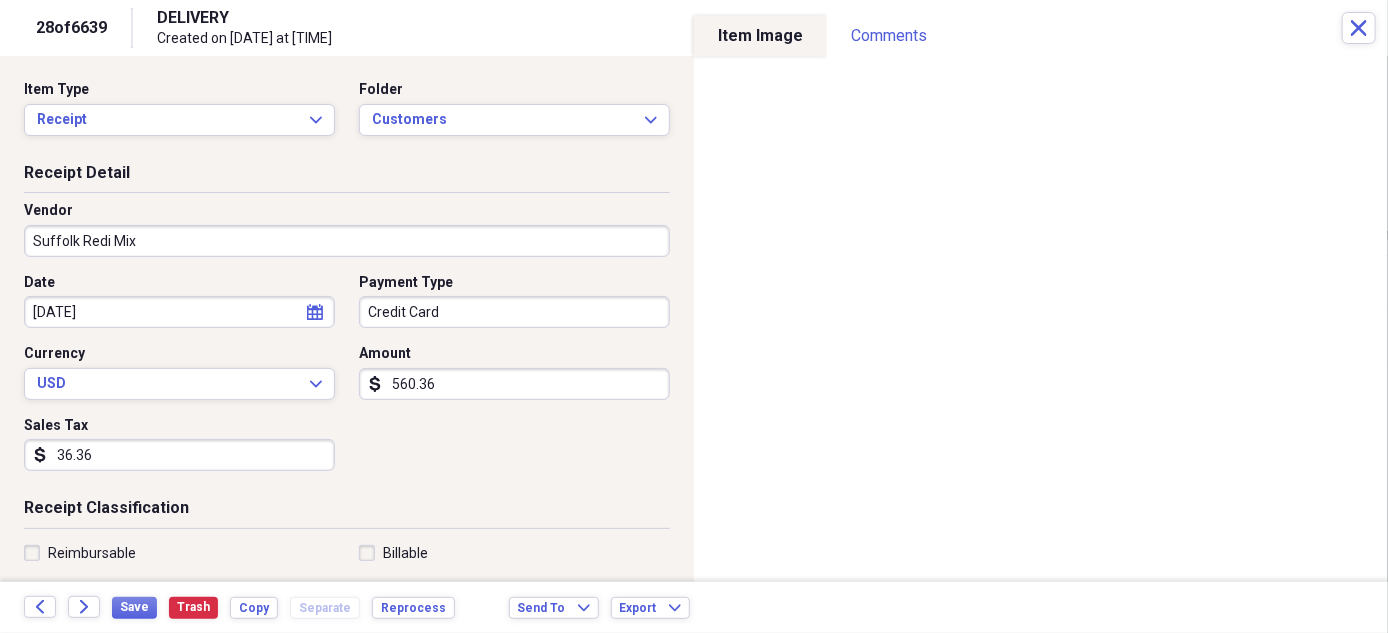 select on "2" 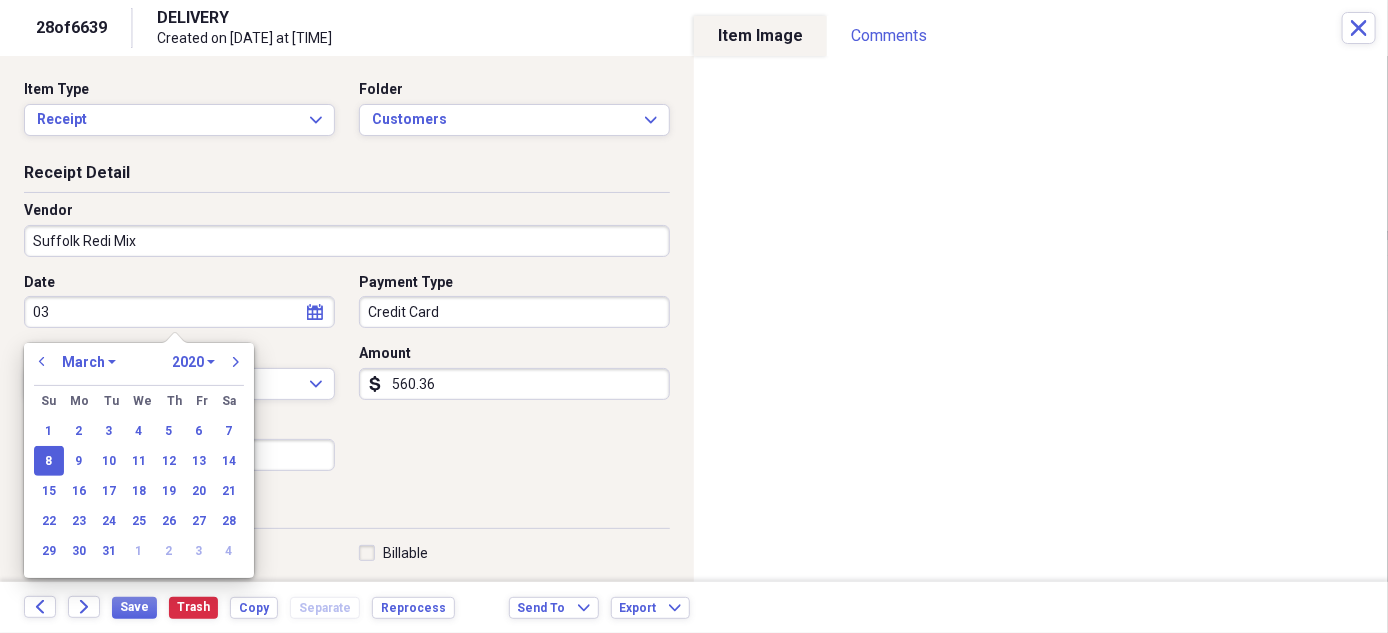 type on "0" 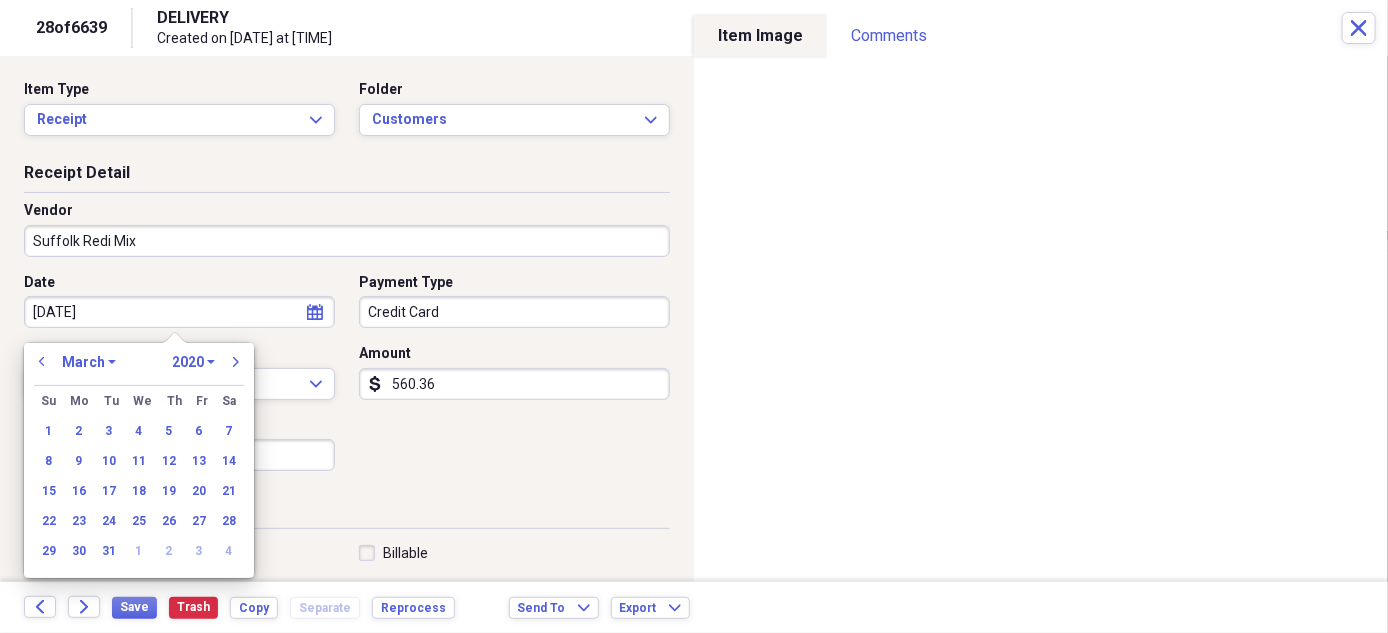 type on "[DATE]" 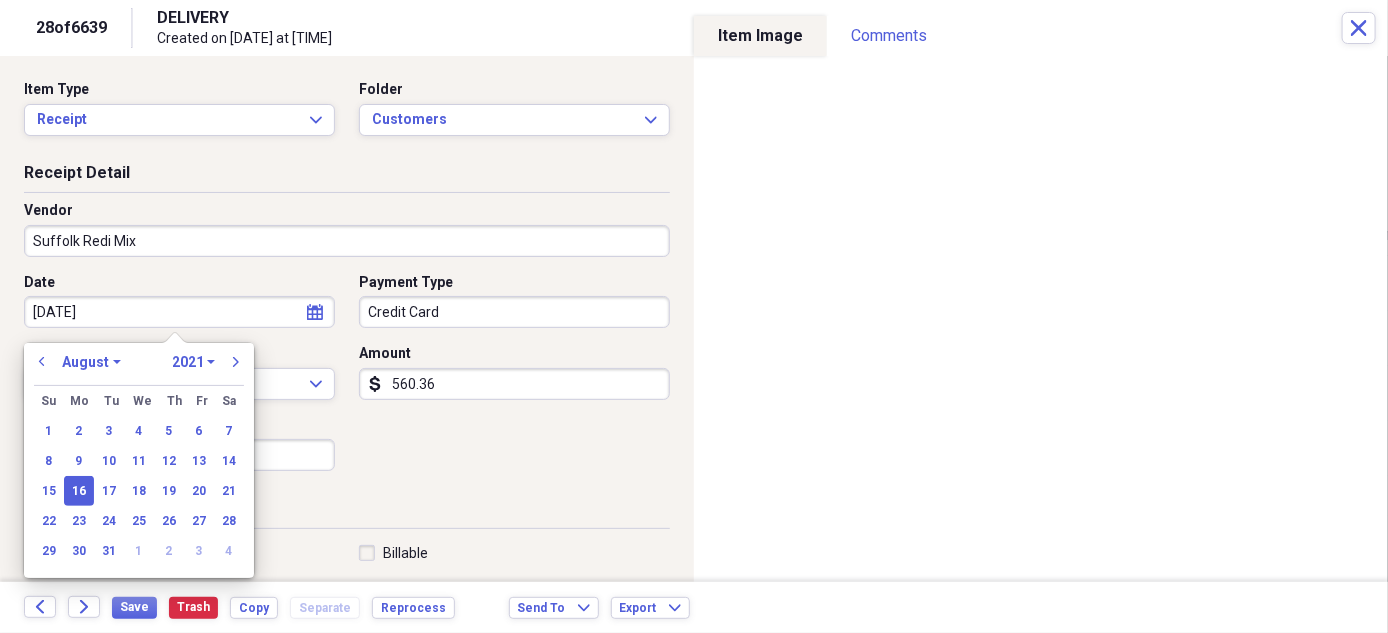 type on "[DATE]" 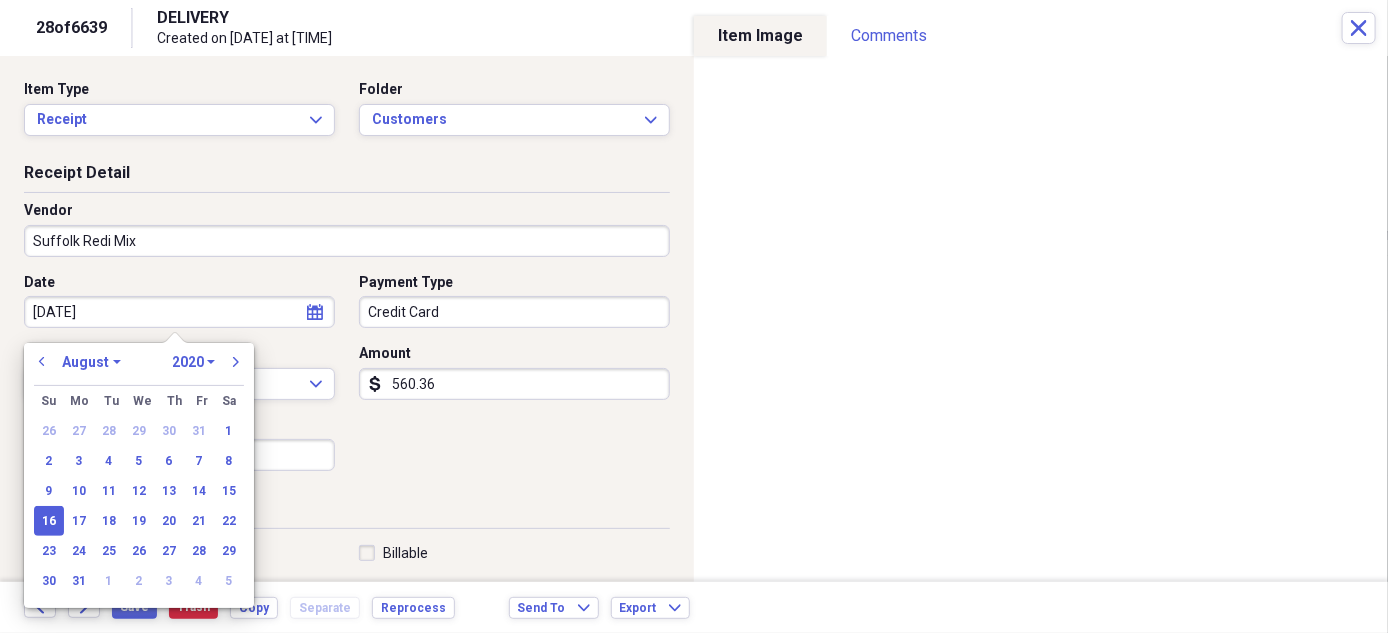 type on "[DATE]" 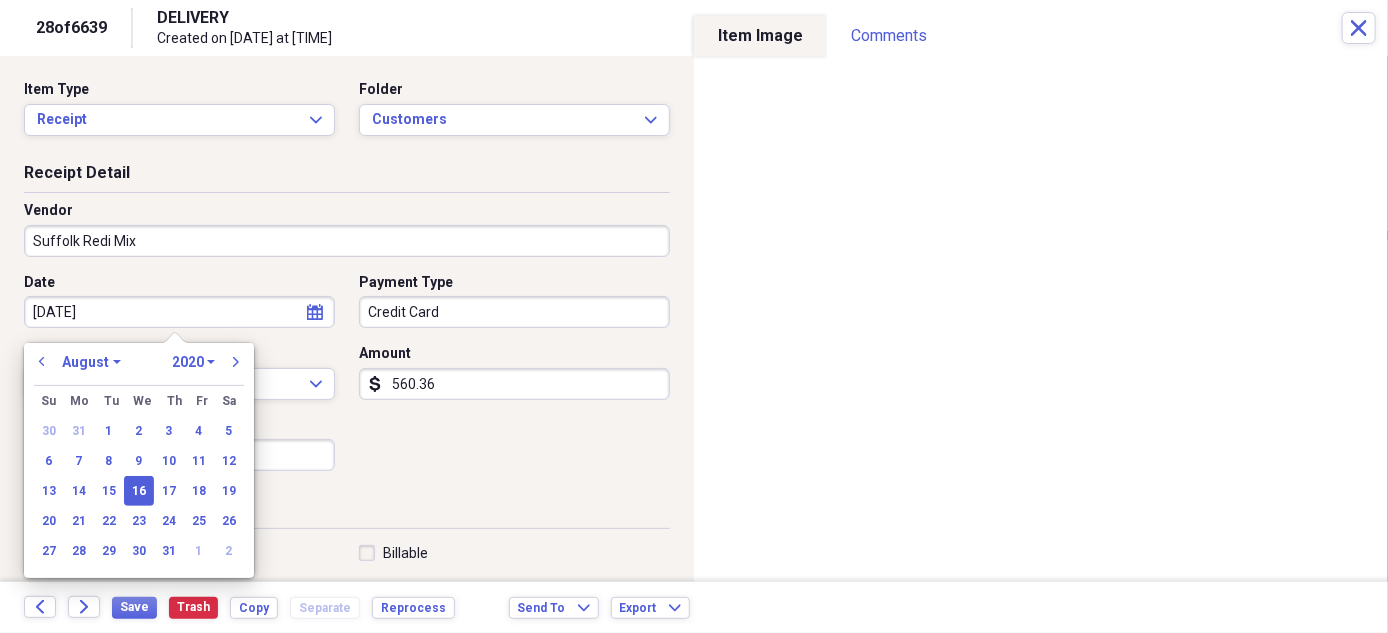 select on "2017" 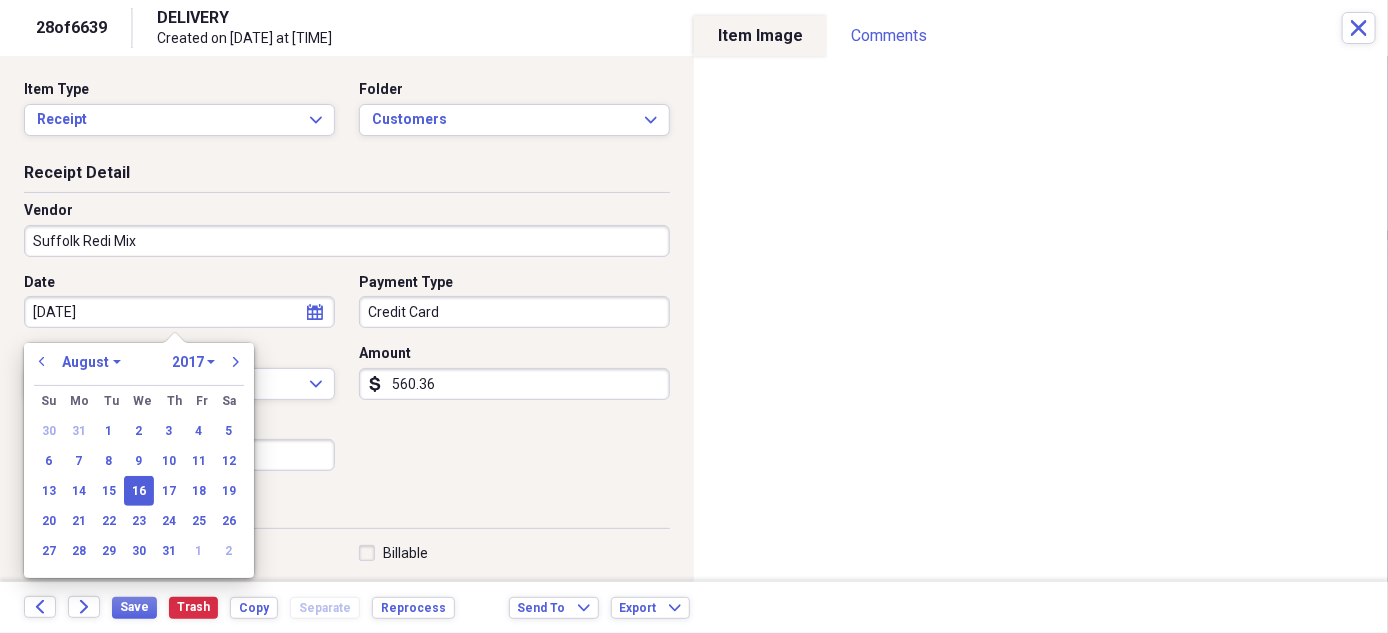 type on "[DATE]" 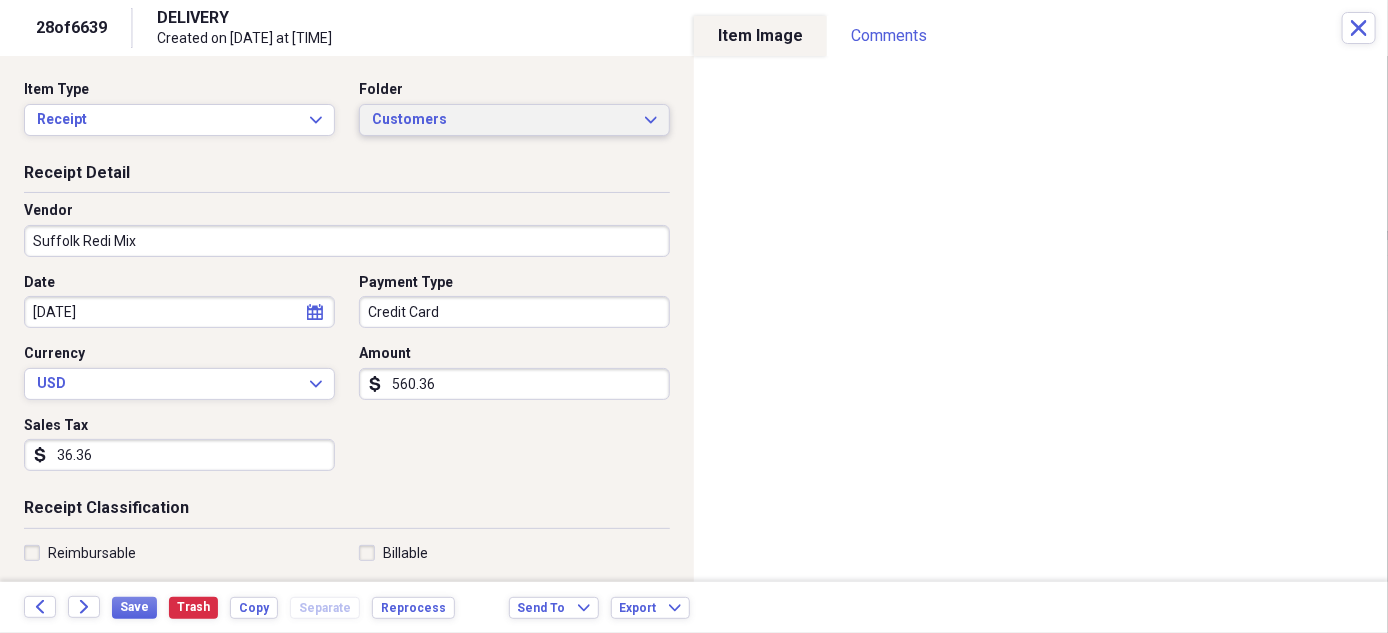 click on "Expand" 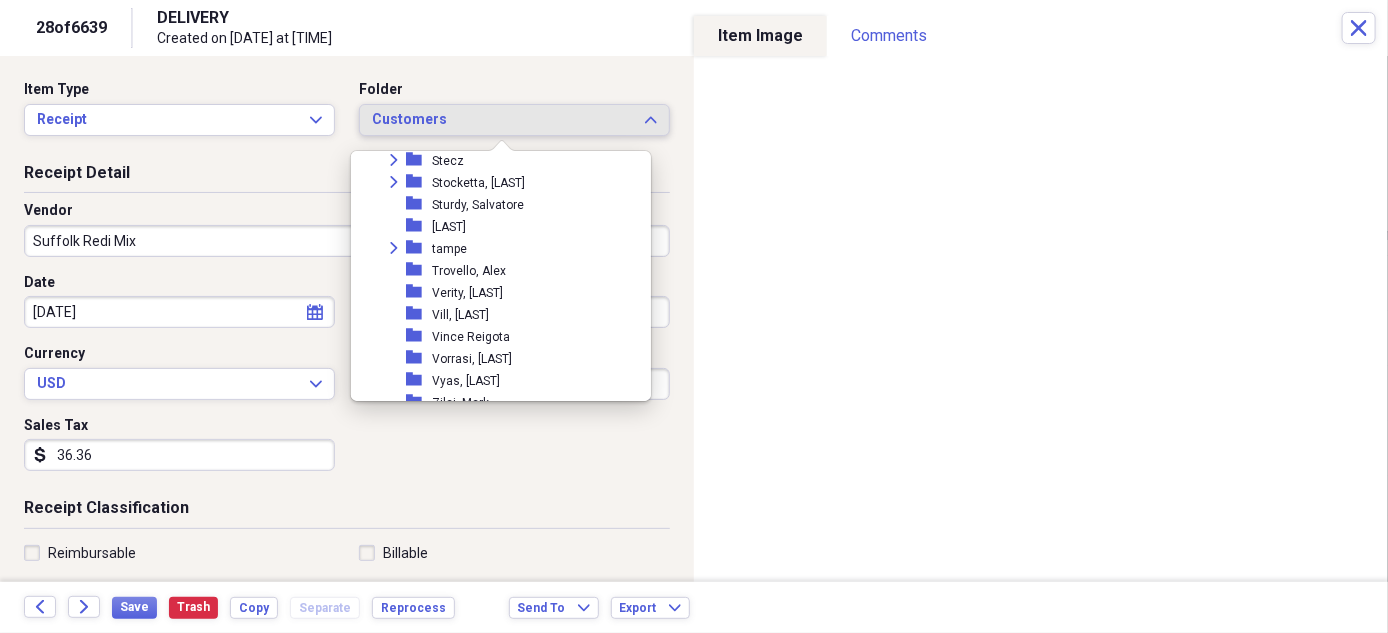 scroll, scrollTop: 1981, scrollLeft: 0, axis: vertical 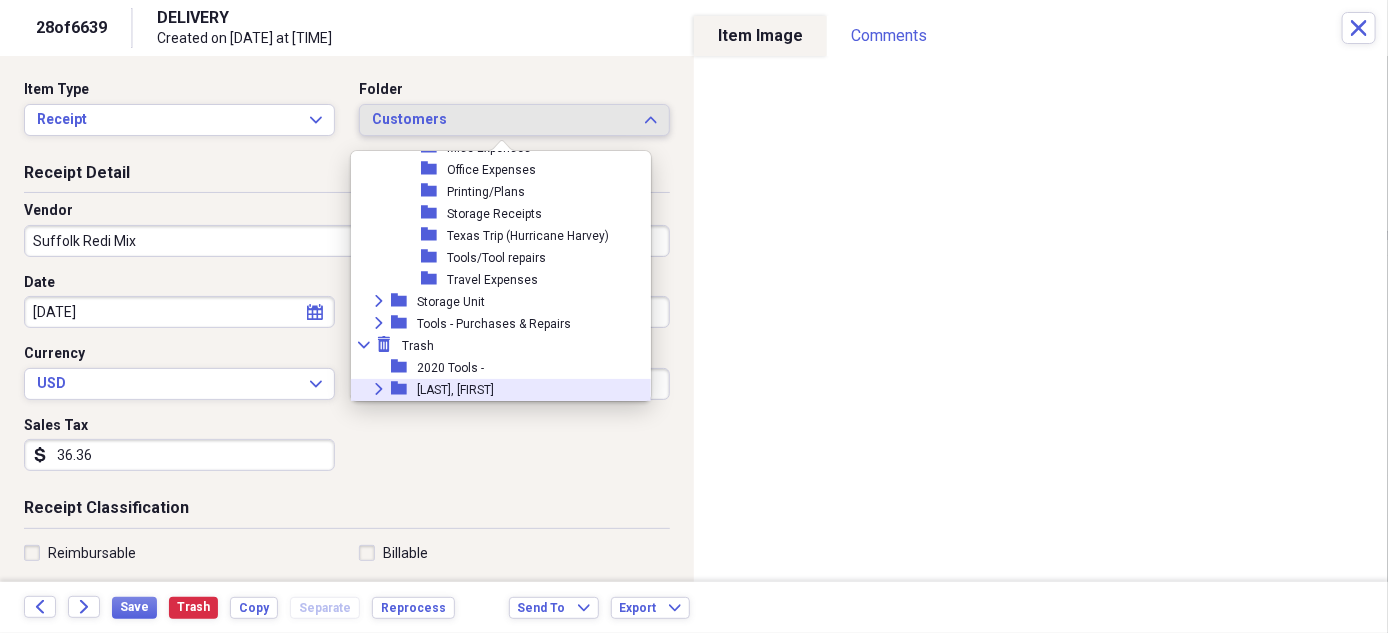 click on "folder" at bounding box center [404, 389] 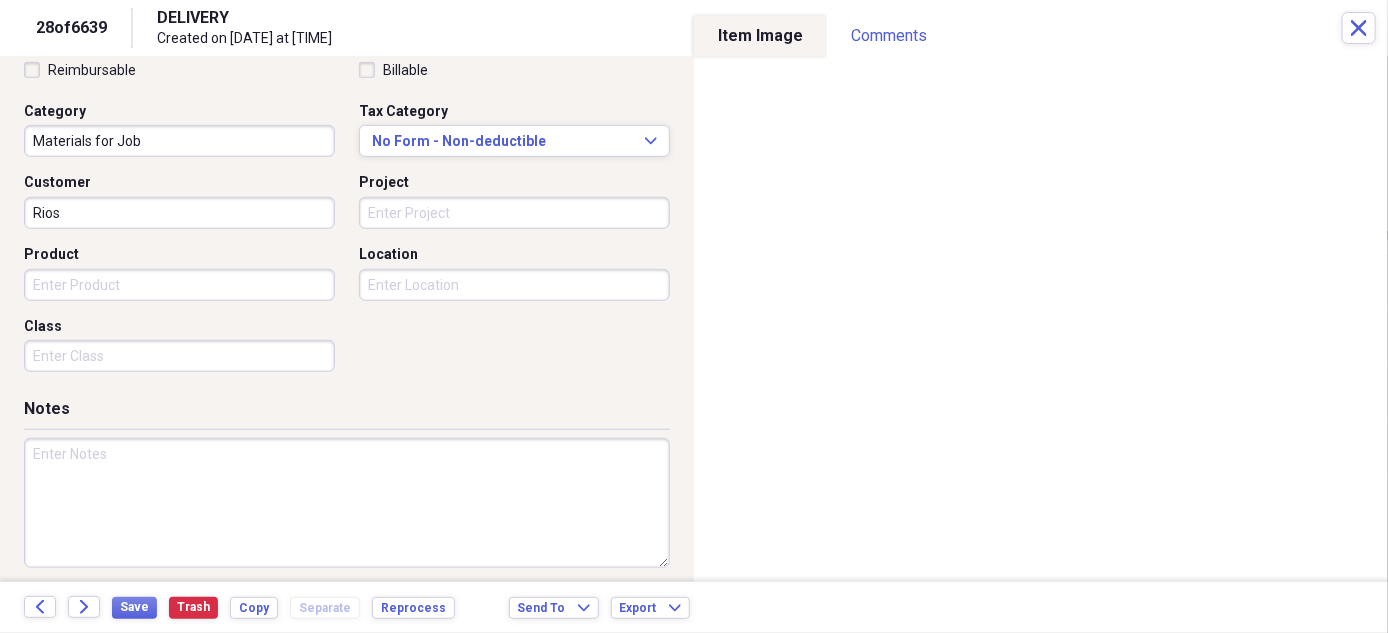 scroll, scrollTop: 493, scrollLeft: 0, axis: vertical 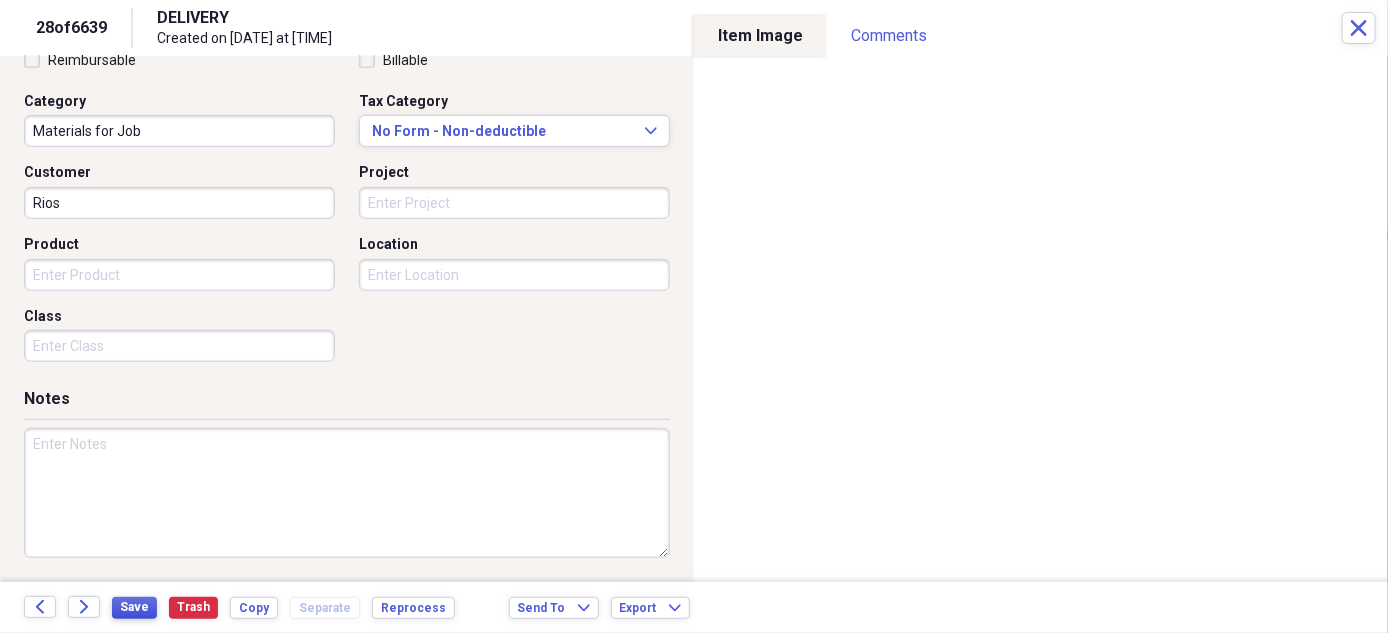 click on "Save" at bounding box center (134, 607) 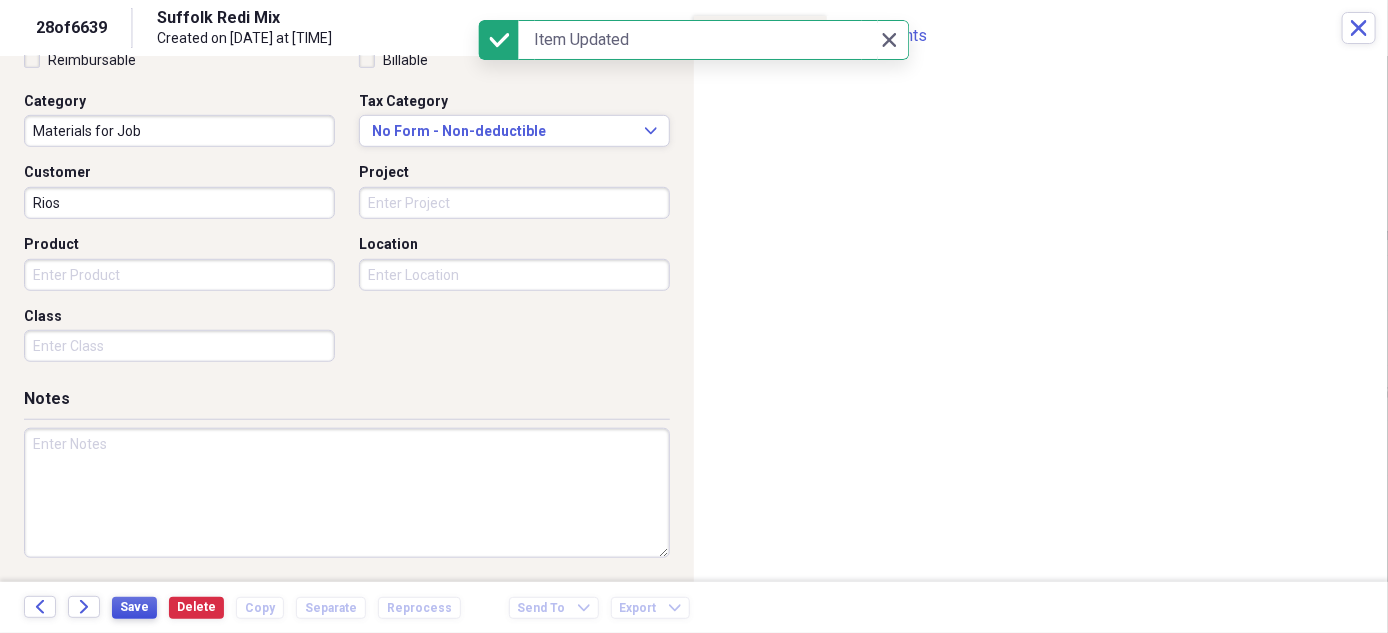 drag, startPoint x: 138, startPoint y: 601, endPoint x: 298, endPoint y: 483, distance: 198.80644 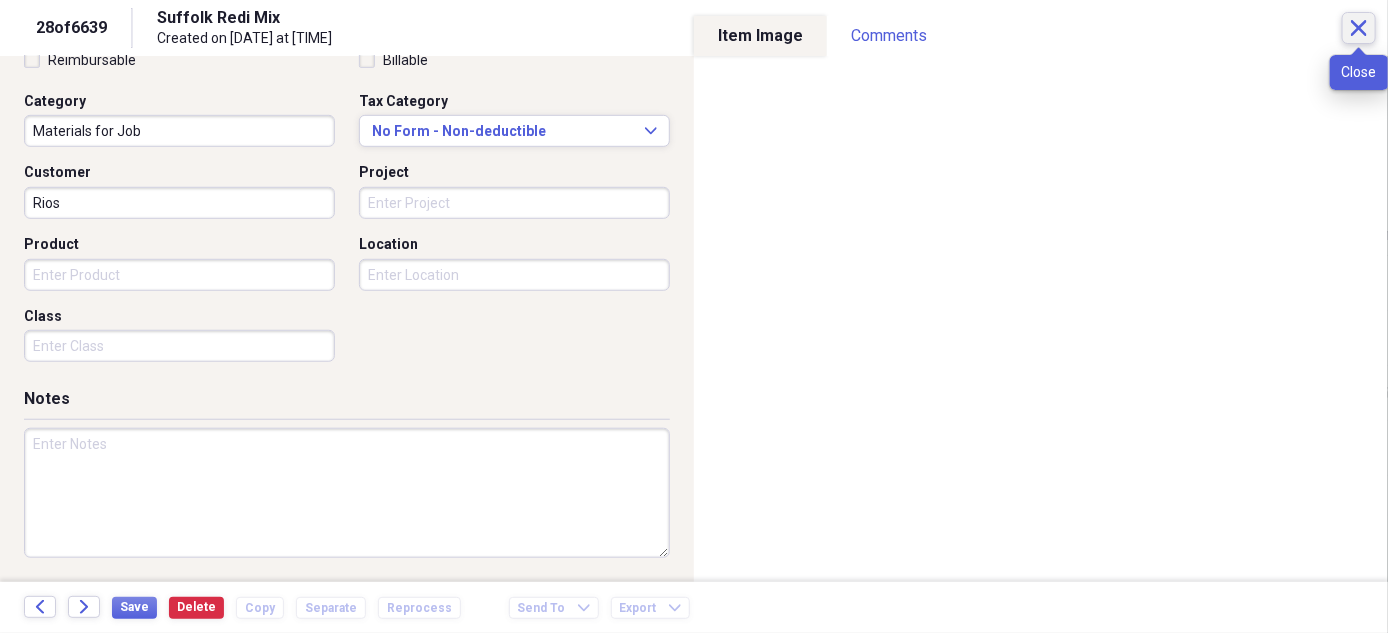 click 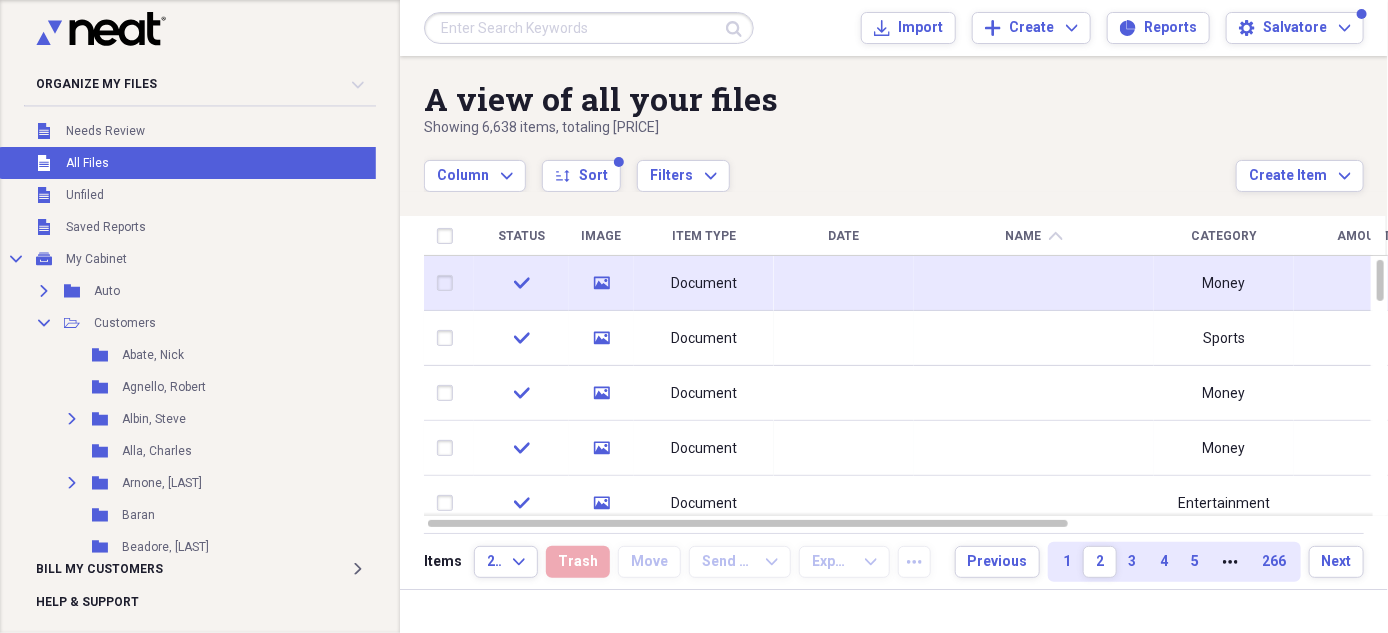 click on "Document" at bounding box center [704, 284] 